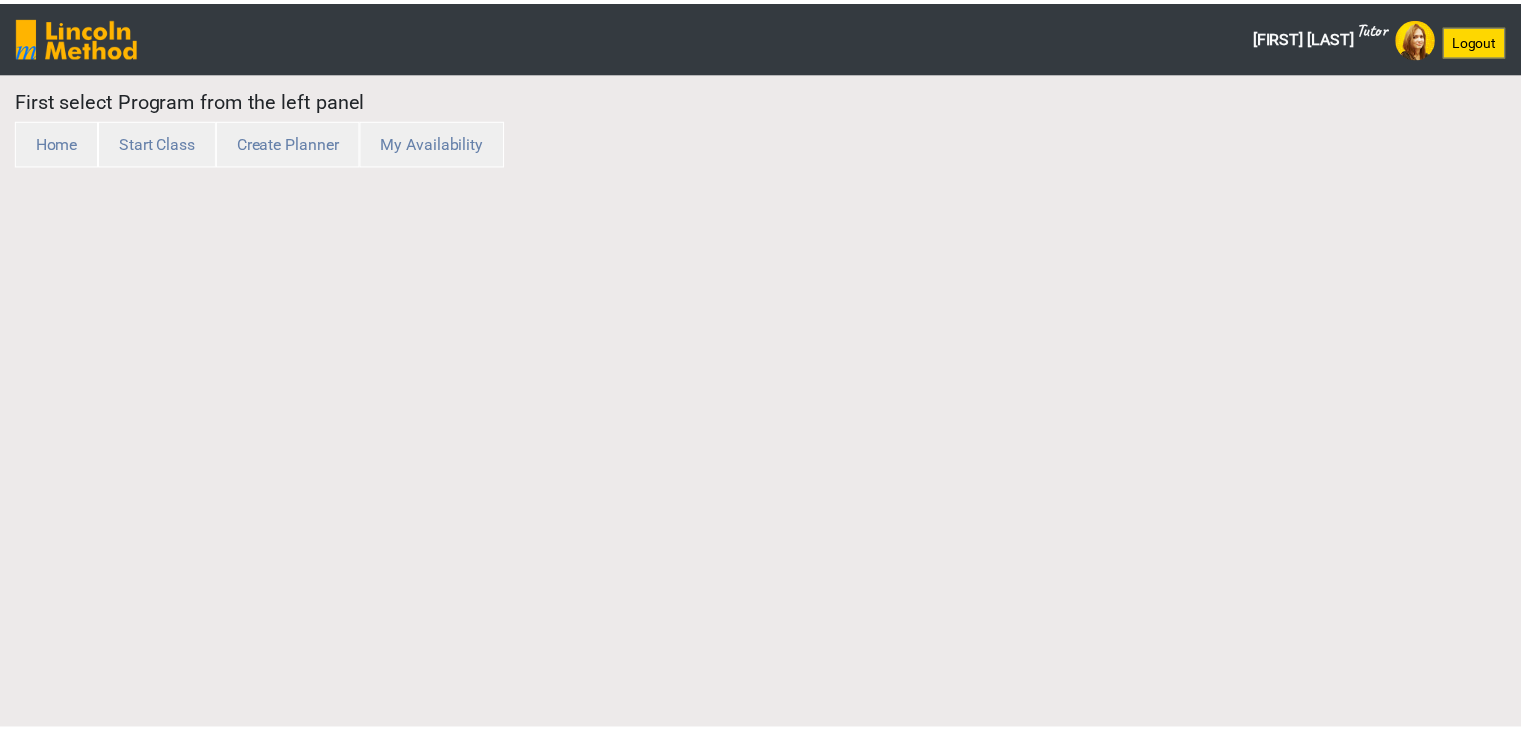 scroll, scrollTop: 0, scrollLeft: 0, axis: both 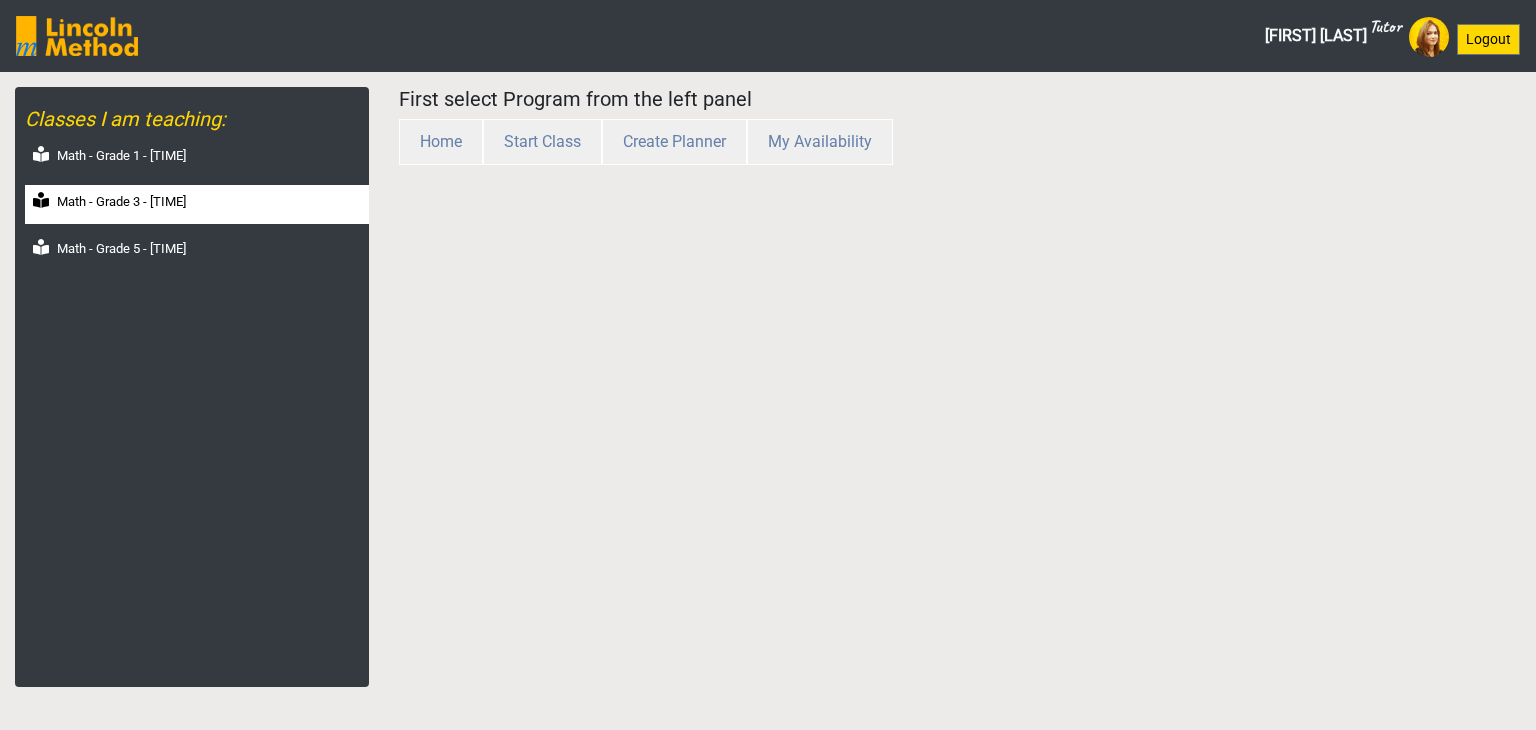 click on "Math - Grade 3 - [TIME]" at bounding box center [121, 202] 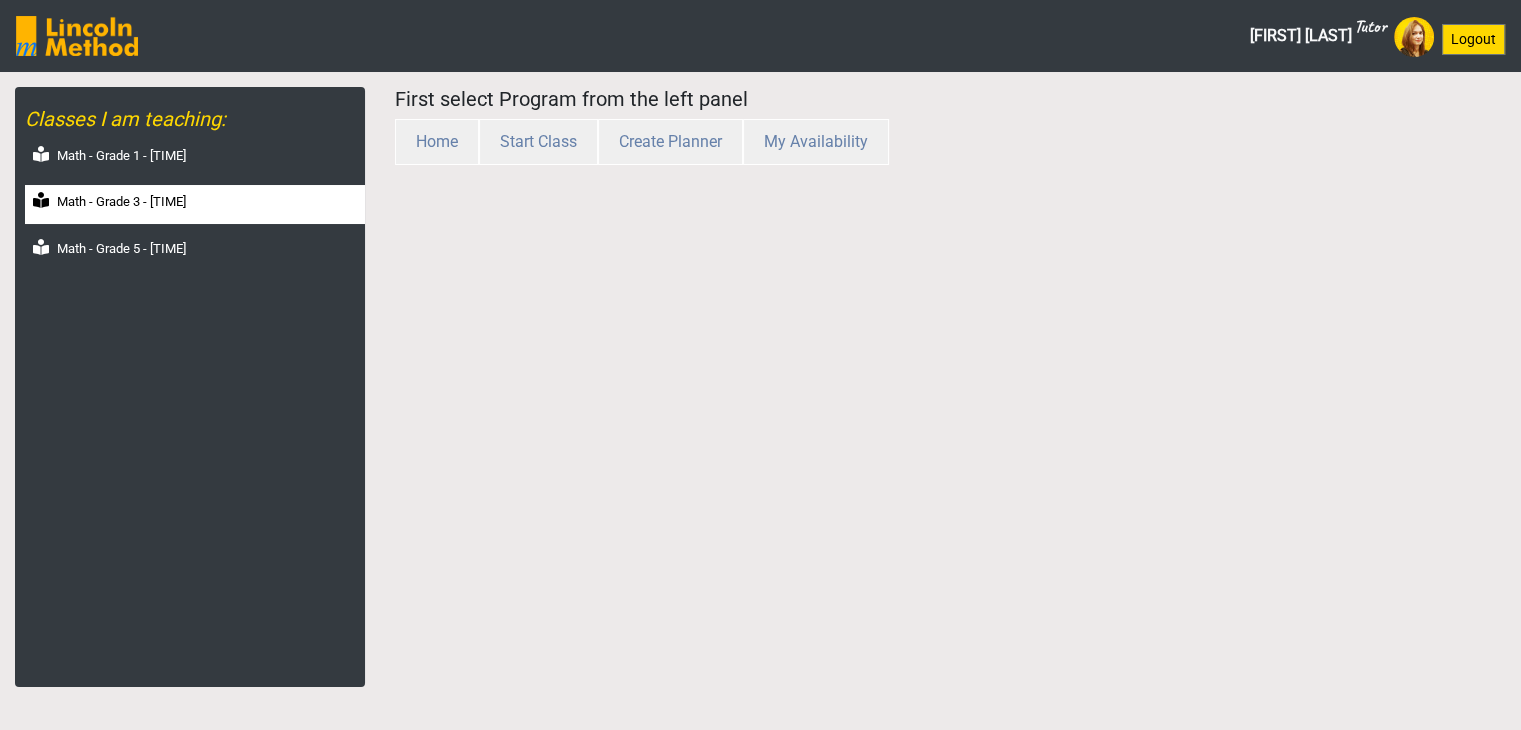 select on "month" 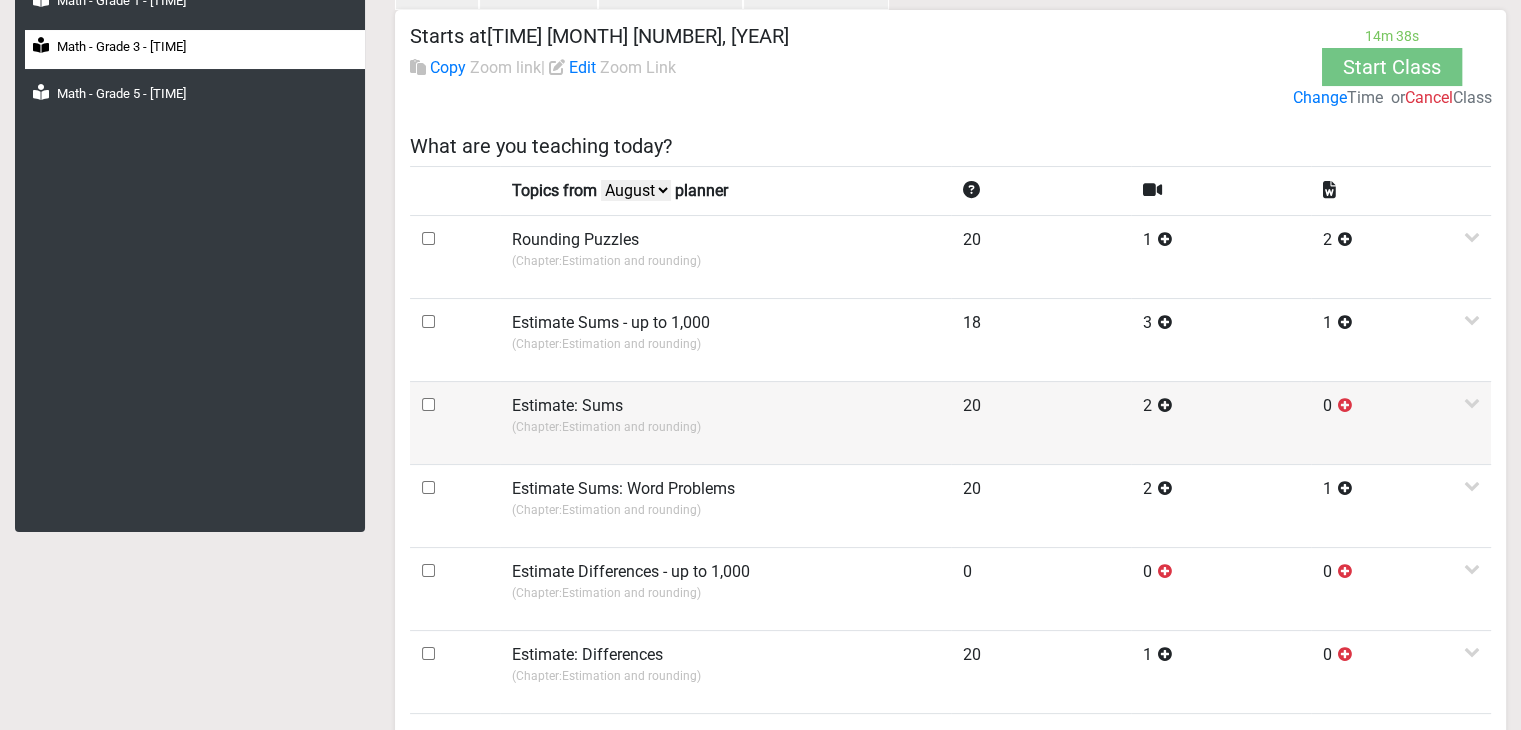 scroll, scrollTop: 200, scrollLeft: 0, axis: vertical 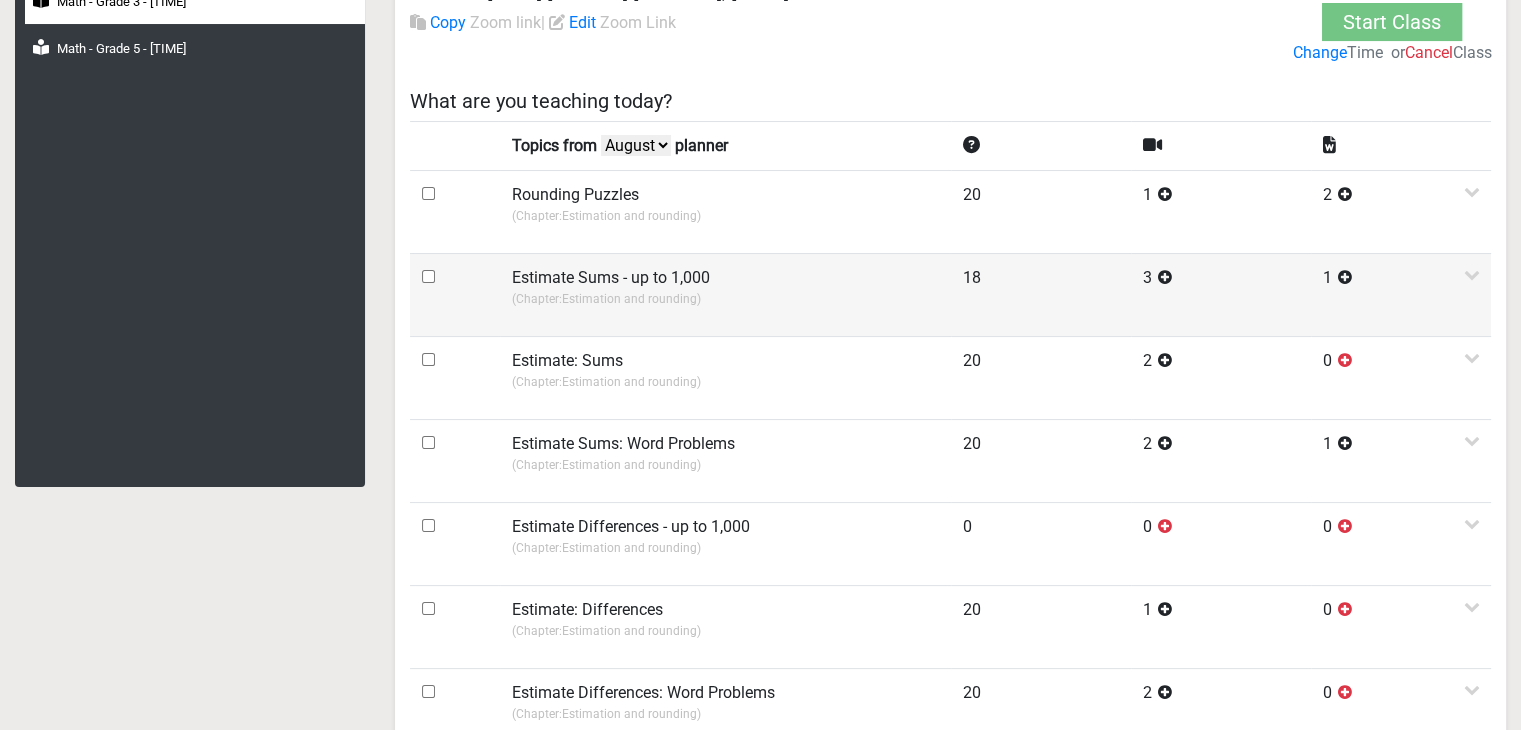 click on "Estimate Sums - up to 1,000 (Chapter: Estimation and rounding )" at bounding box center (725, 294) 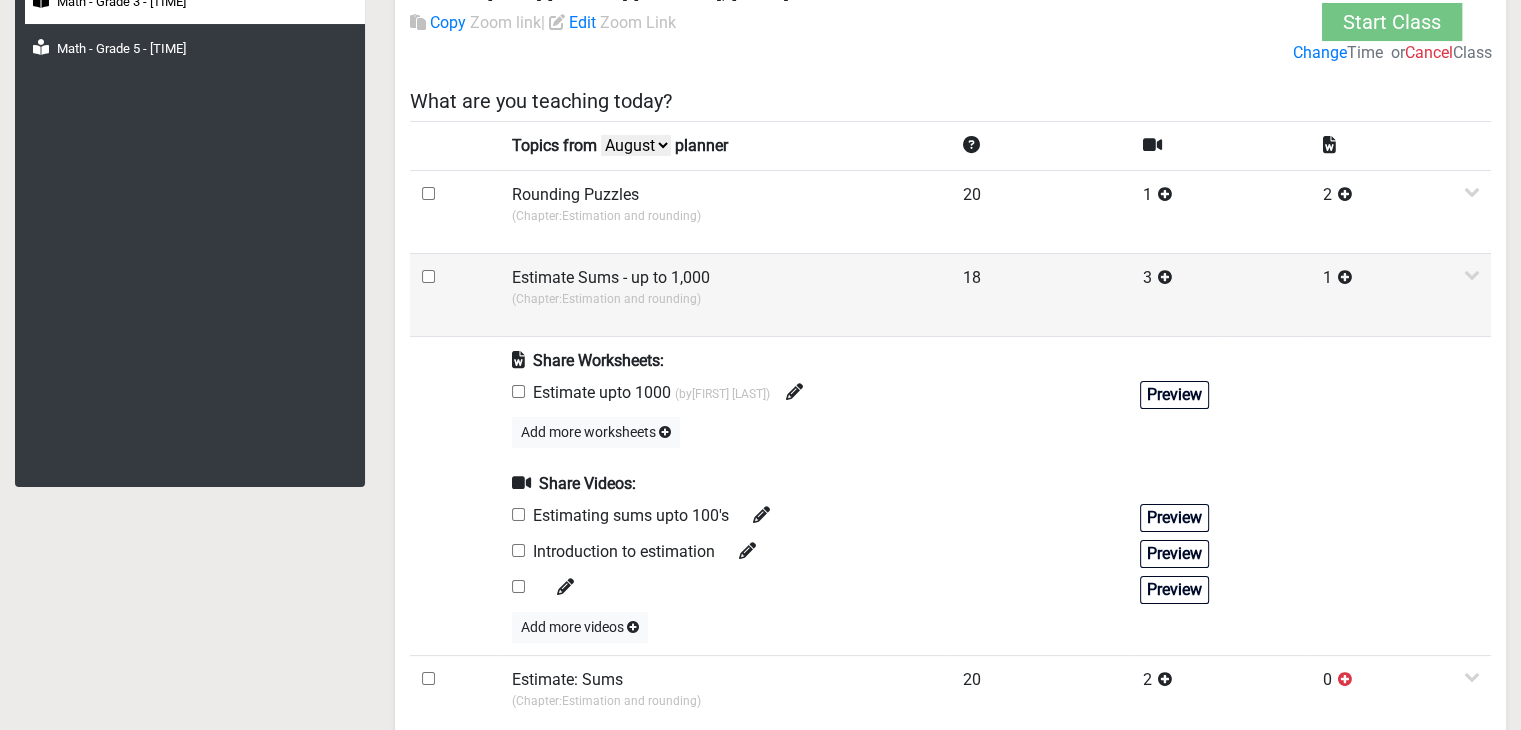 click on "Estimate Sums - up to 1,000 (Chapter: Estimation and rounding )" at bounding box center [725, 294] 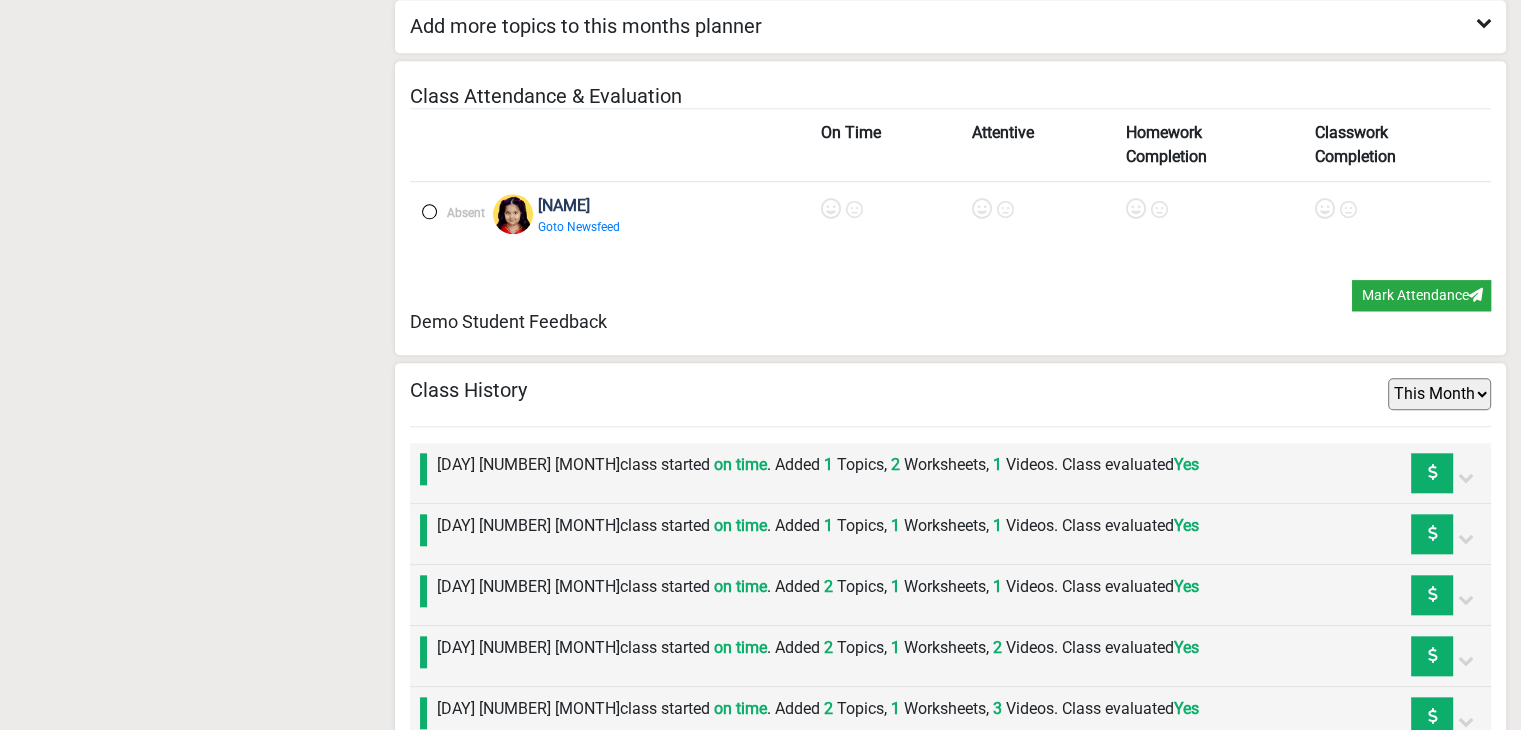 scroll, scrollTop: 2000, scrollLeft: 0, axis: vertical 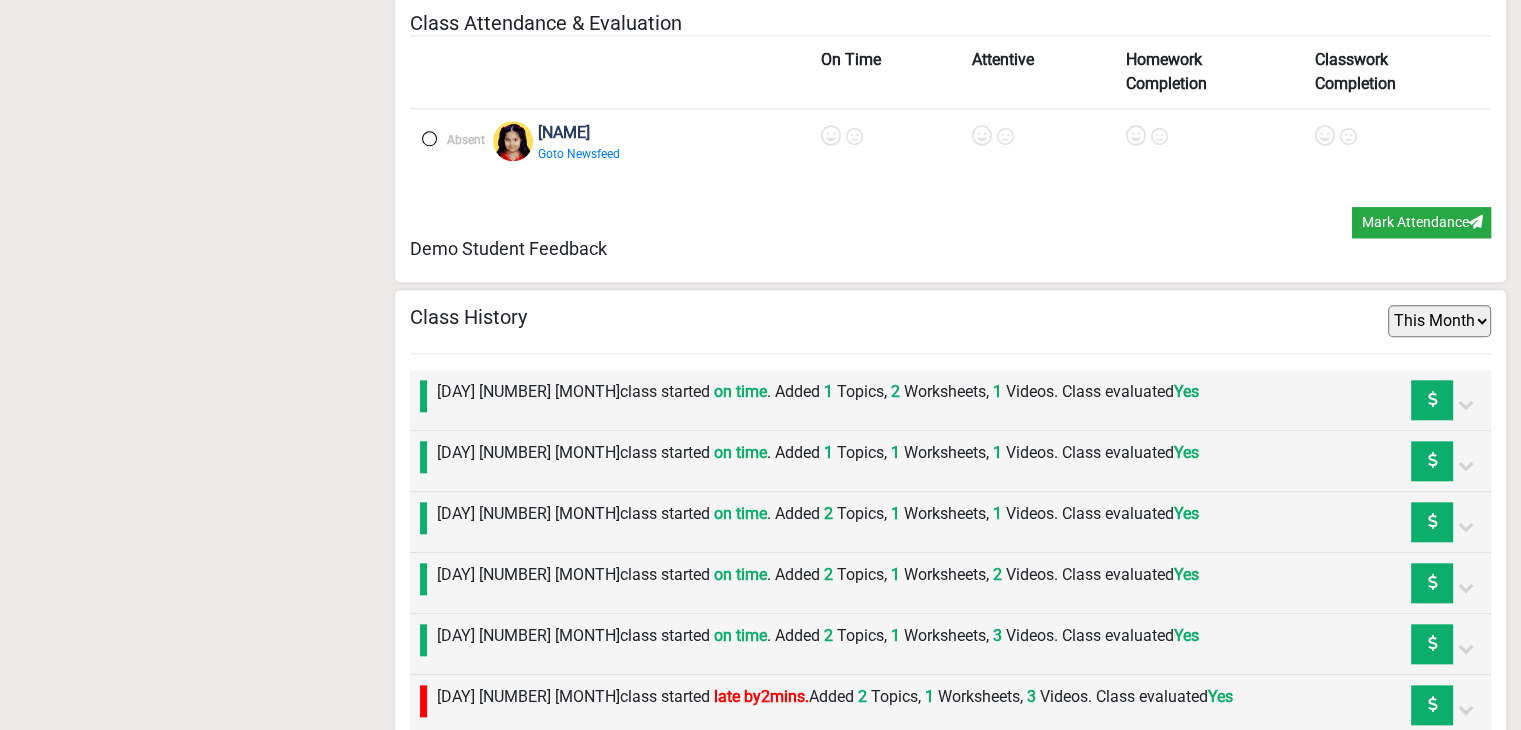 click on "[DAY] [NUMBER] [MONTH] class started on time . Added 1 Topics, 2 Worksheets, 1 Videos. Class evaluated Yes" at bounding box center [818, 392] 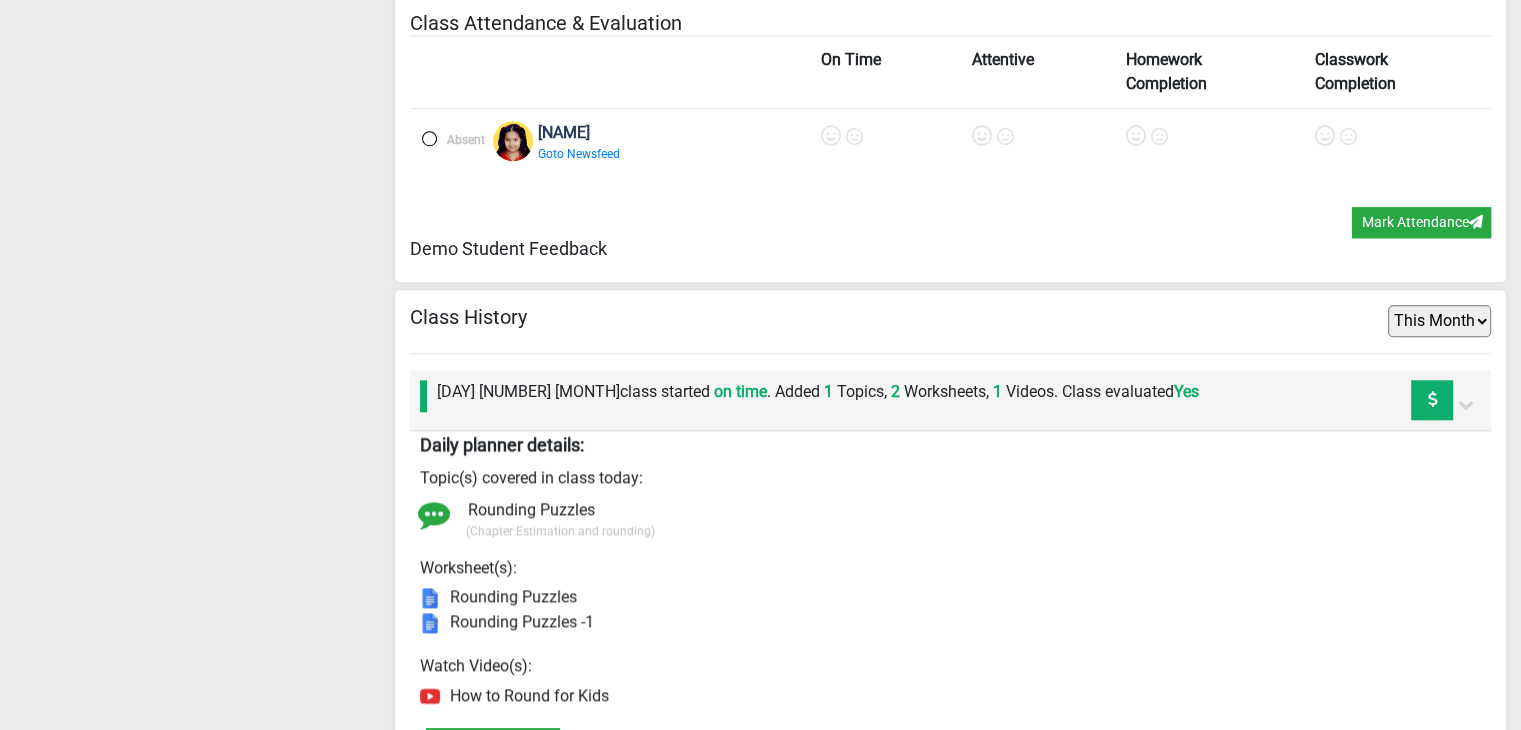 click on "[DAY] [NUMBER] [MONTH] class started on time . Added 1 Topics, 2 Worksheets, 1 Videos. Class evaluated Yes" at bounding box center (818, 392) 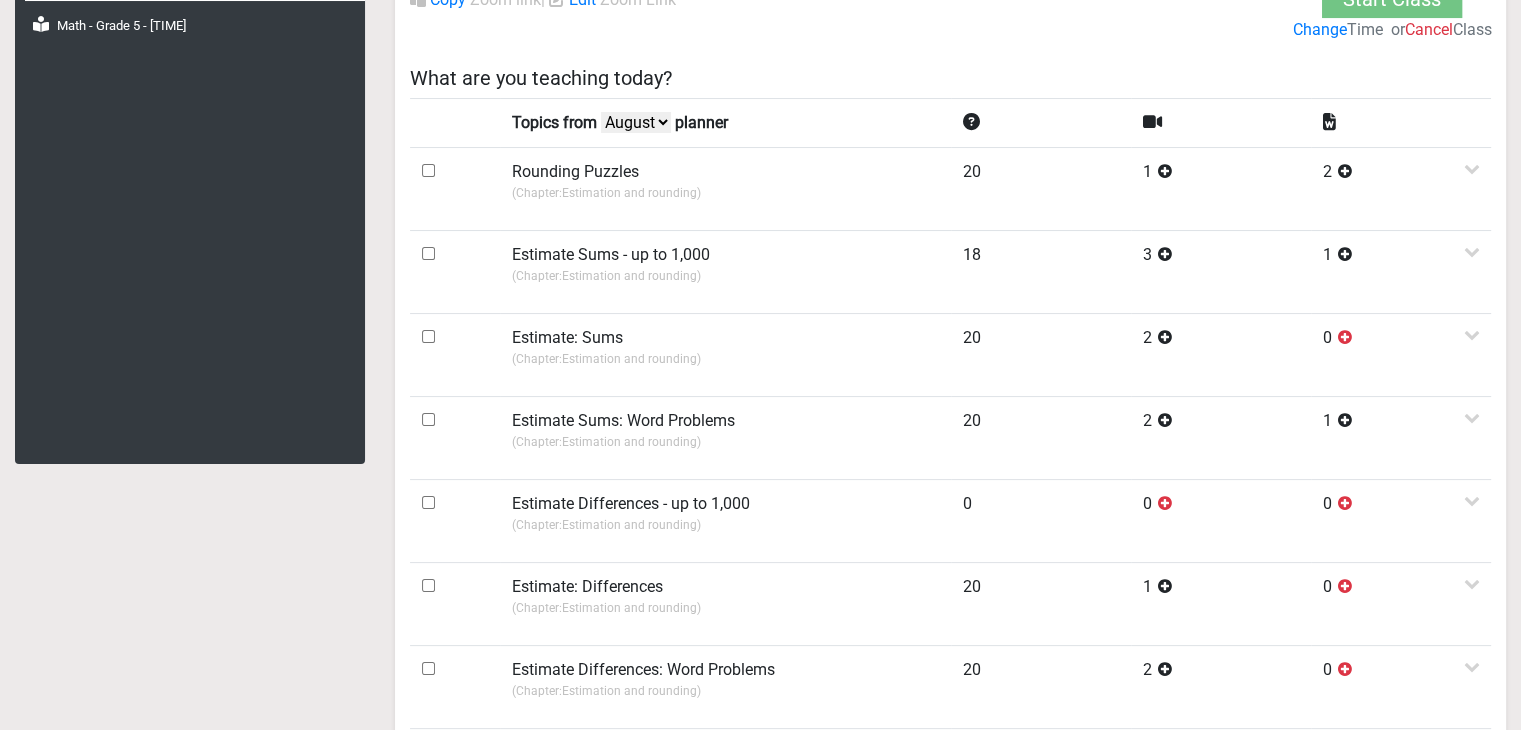 scroll, scrollTop: 200, scrollLeft: 0, axis: vertical 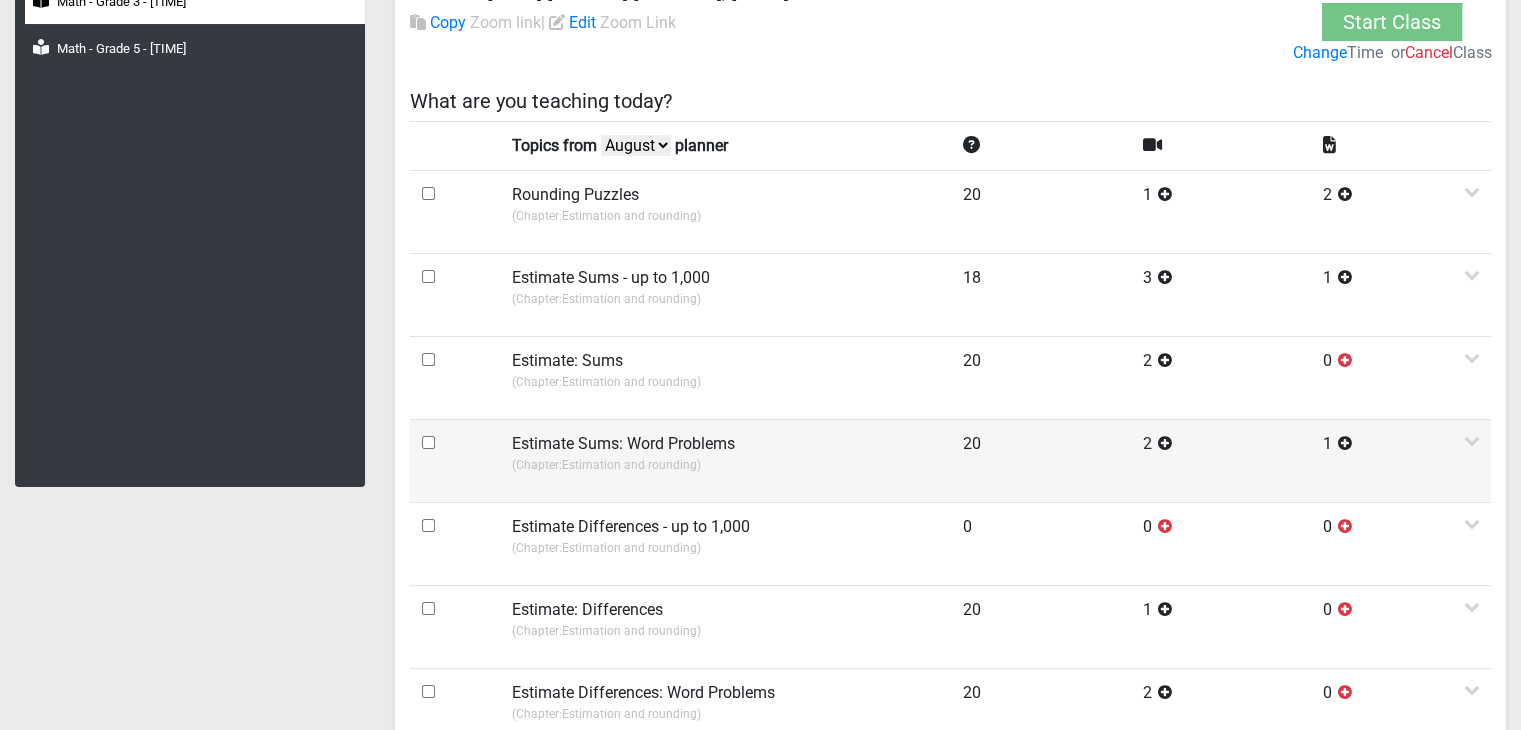 click at bounding box center (428, 442) 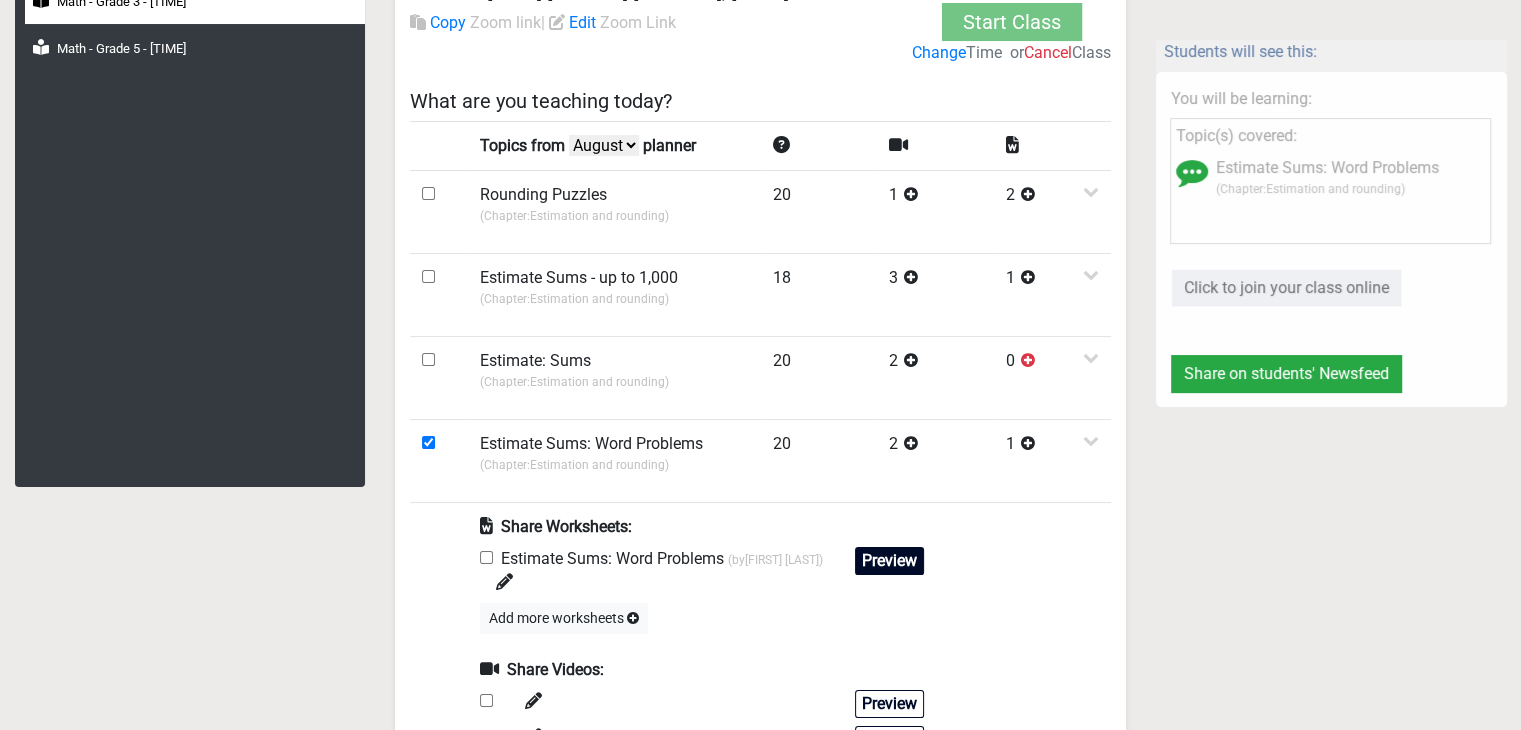 click on "Preview" at bounding box center (889, 561) 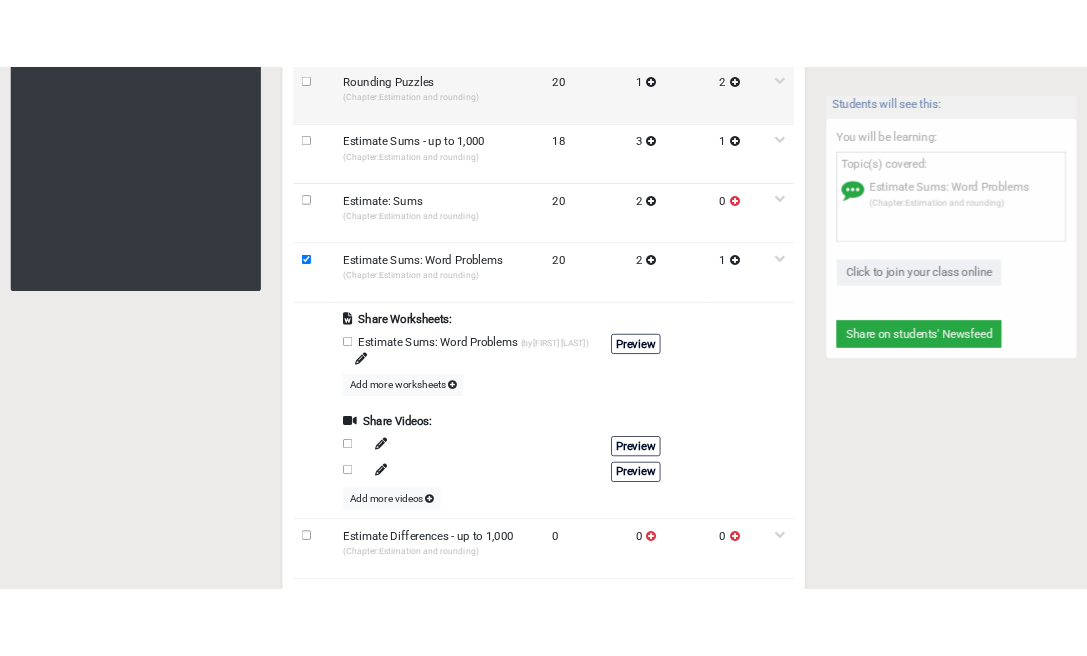 scroll, scrollTop: 400, scrollLeft: 0, axis: vertical 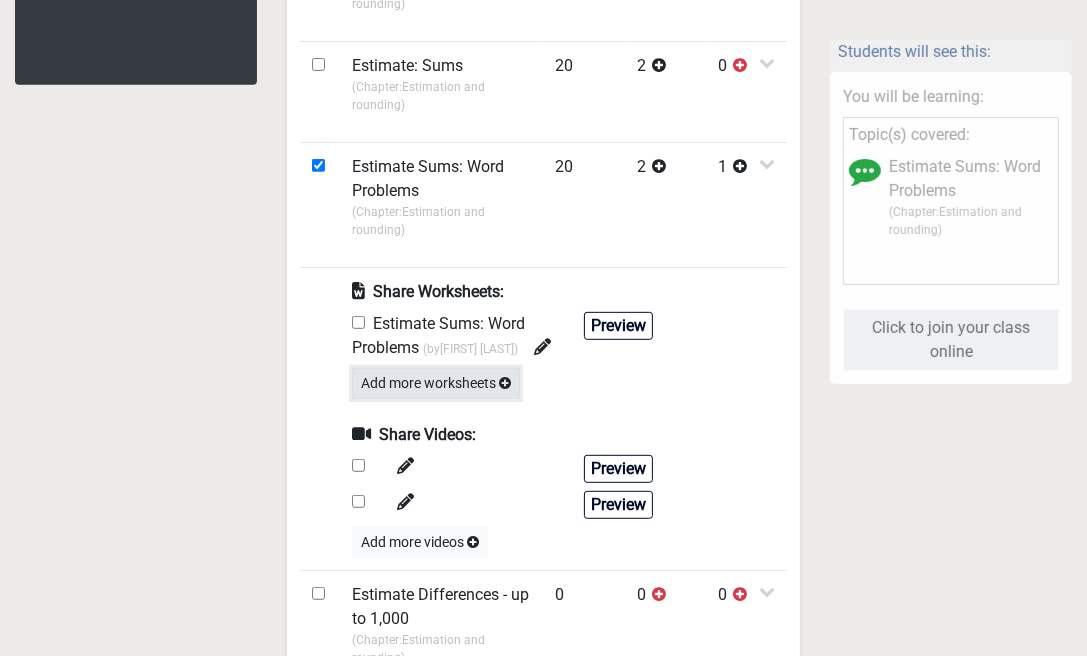 click on "Add more worksheets" at bounding box center [436, 383] 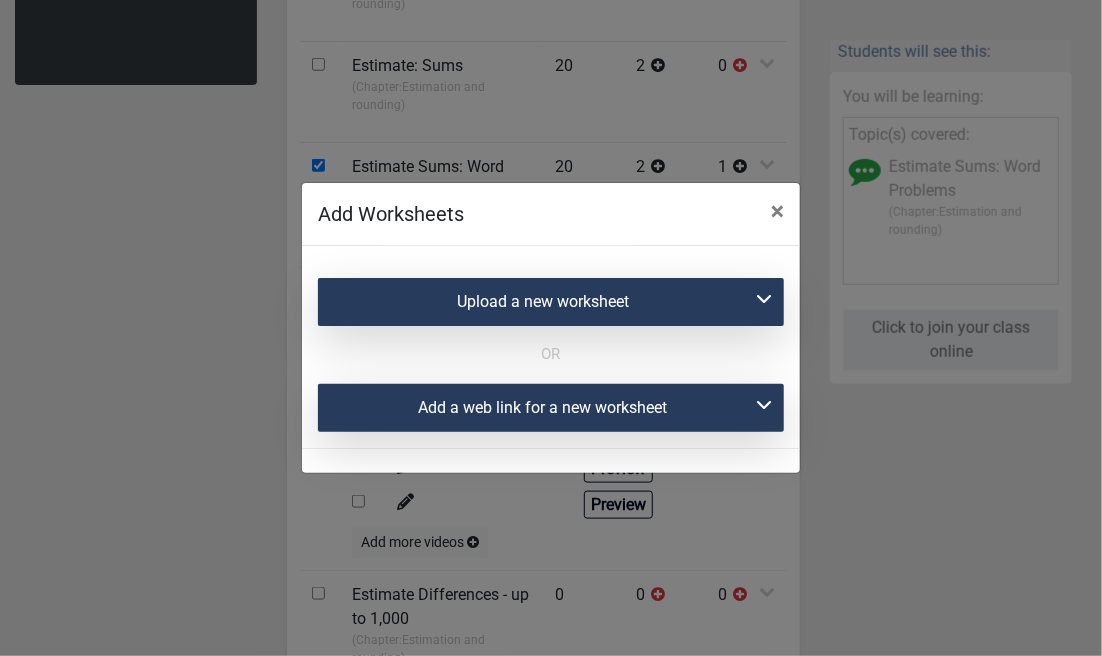 click on "Upload a new worksheet" at bounding box center (551, 302) 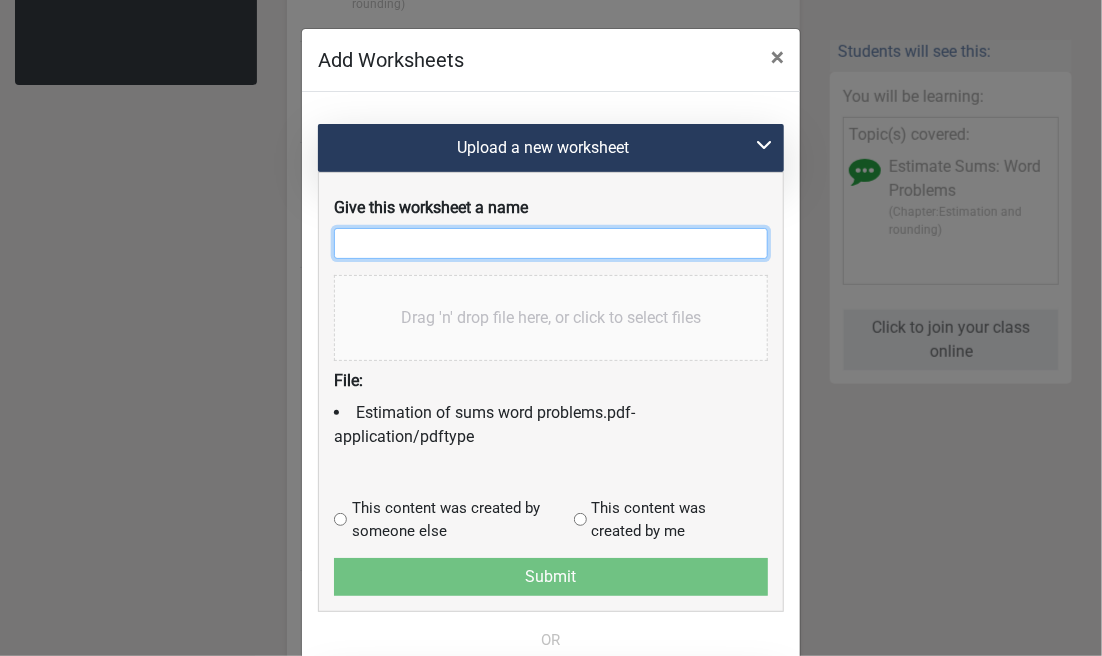 click at bounding box center (551, 243) 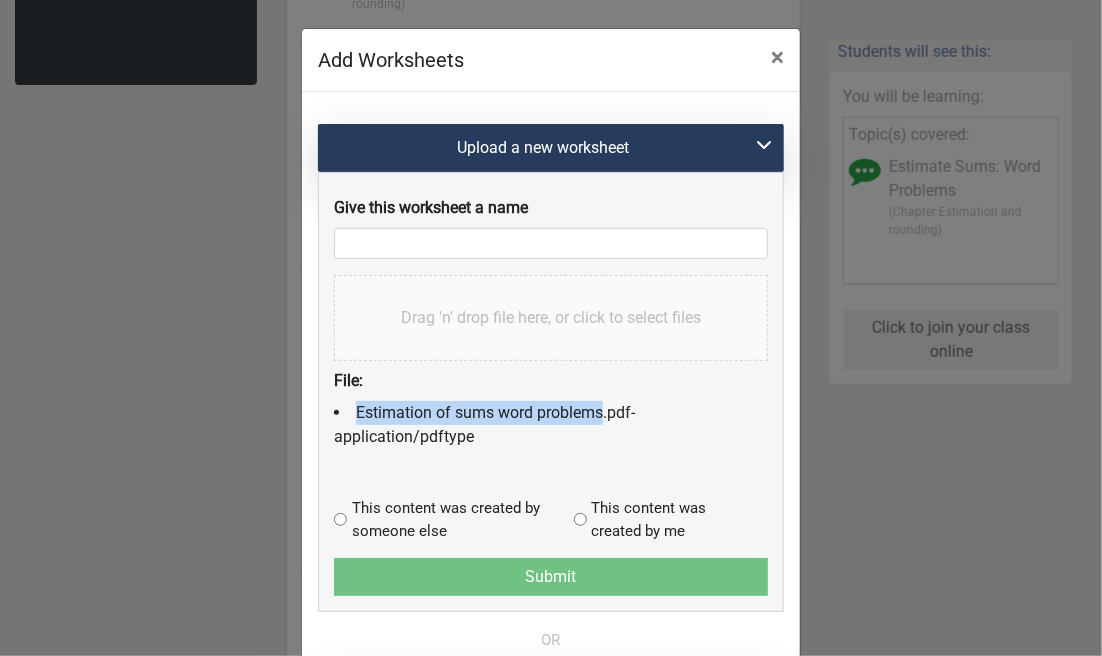 drag, startPoint x: 359, startPoint y: 411, endPoint x: 593, endPoint y: 413, distance: 234.00854 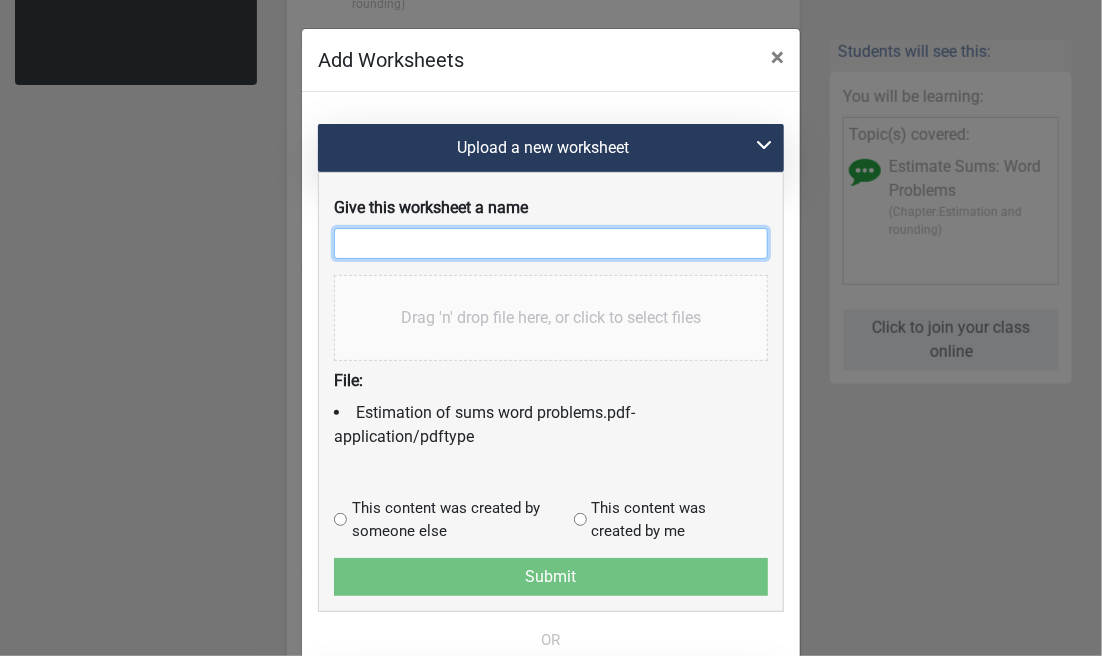 click at bounding box center (551, 243) 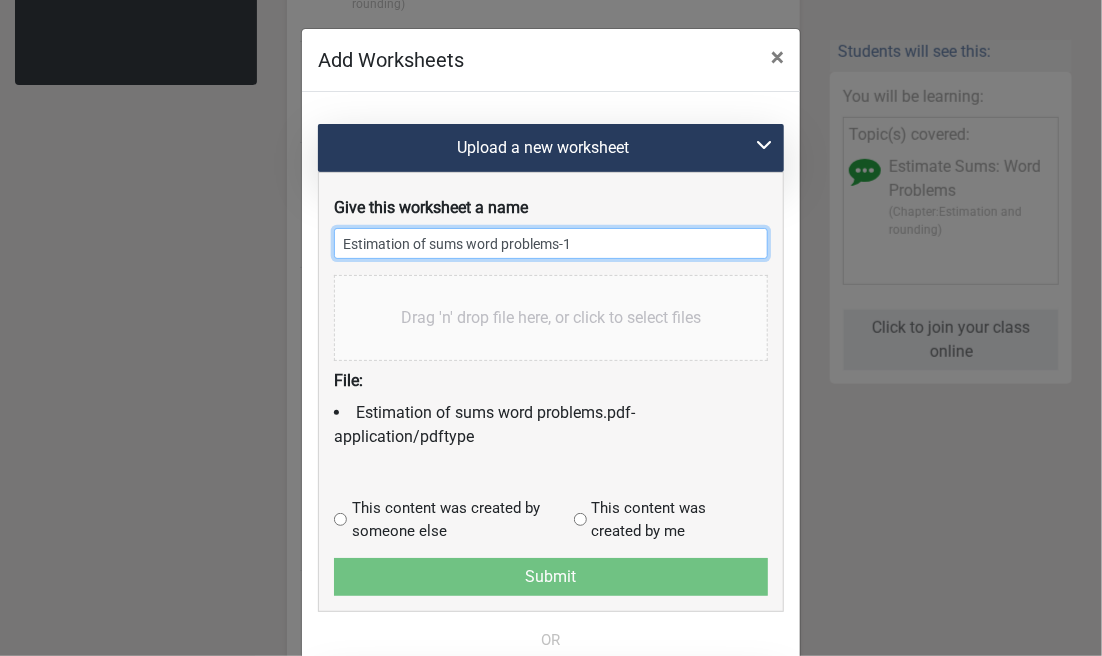 type on "Estimation of sums word problems-1" 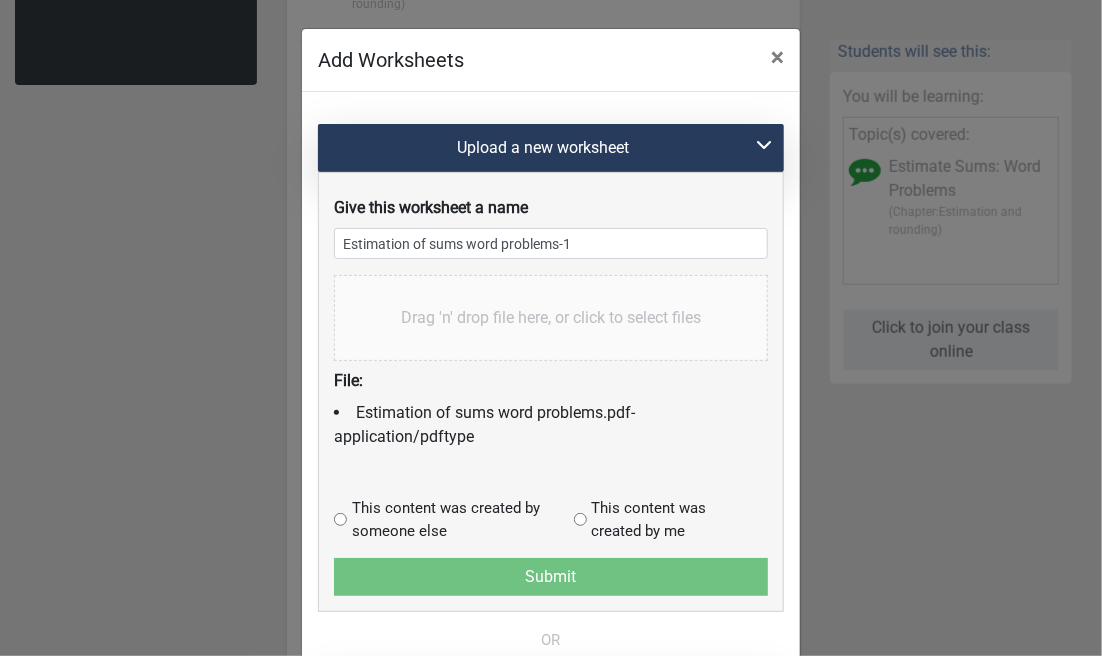 click at bounding box center (340, 519) 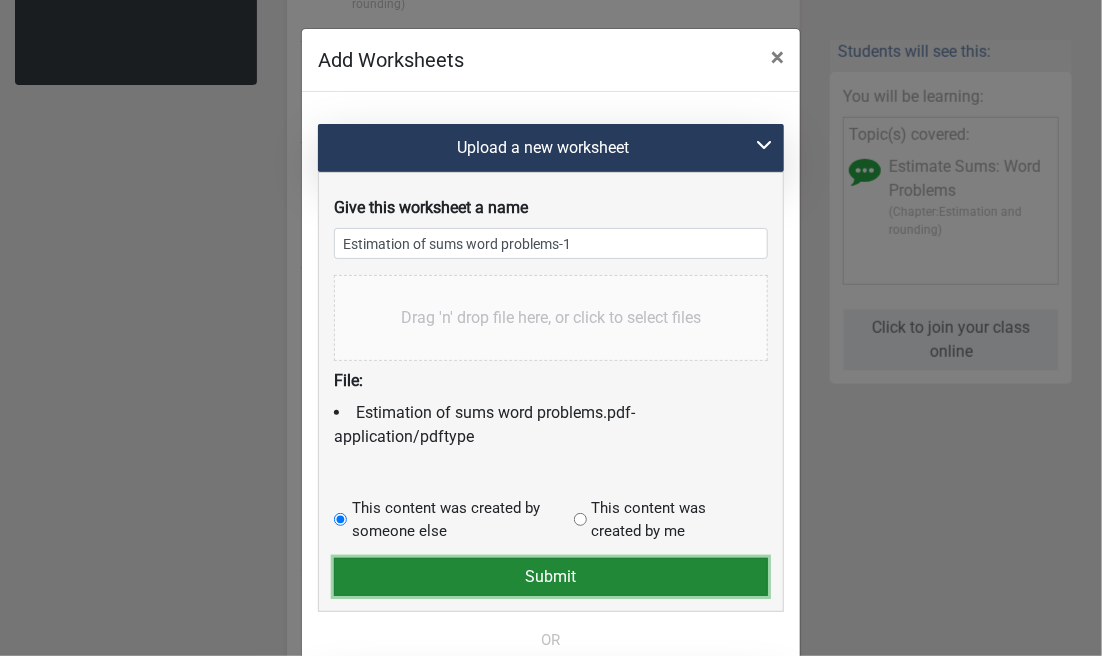 click on "Submit" at bounding box center (551, 577) 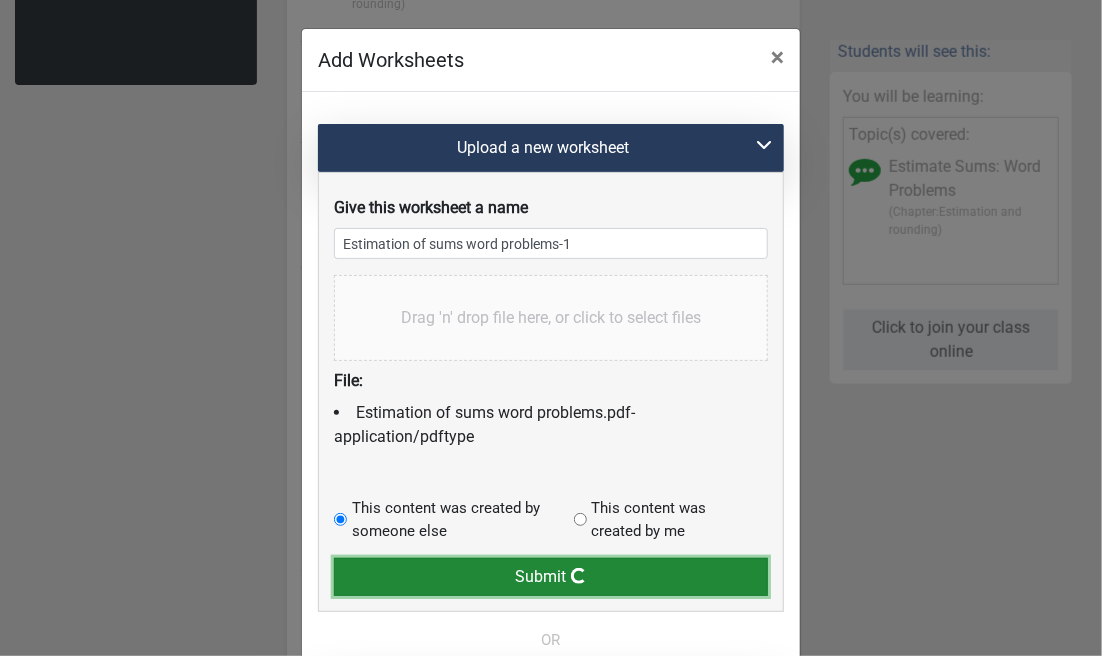 type 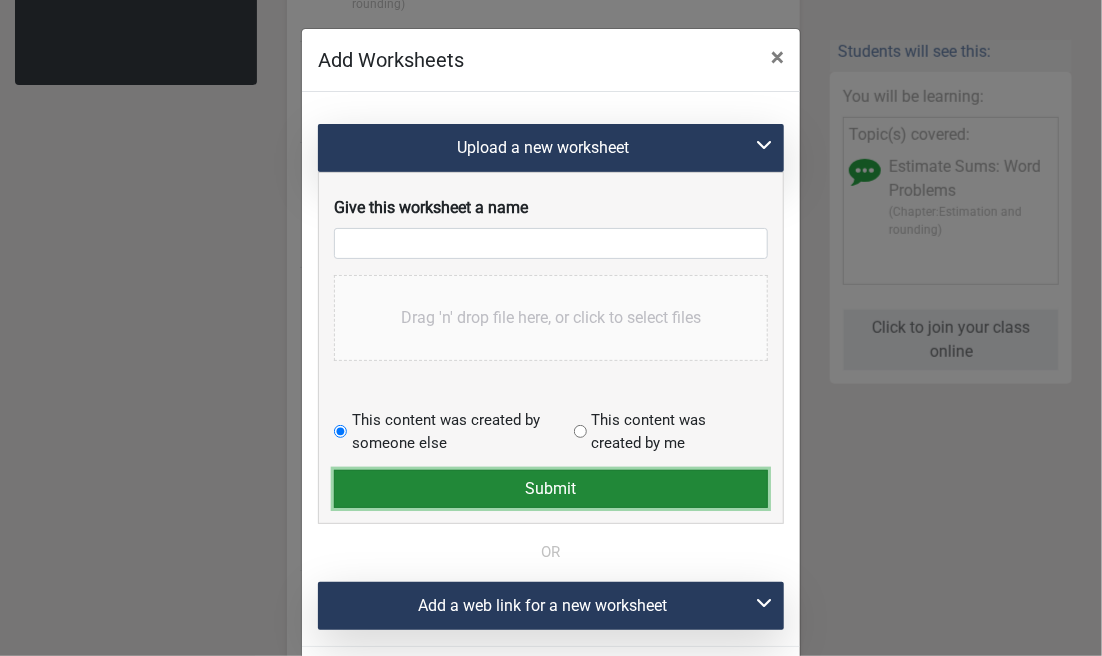 click on "Submit" at bounding box center [551, 489] 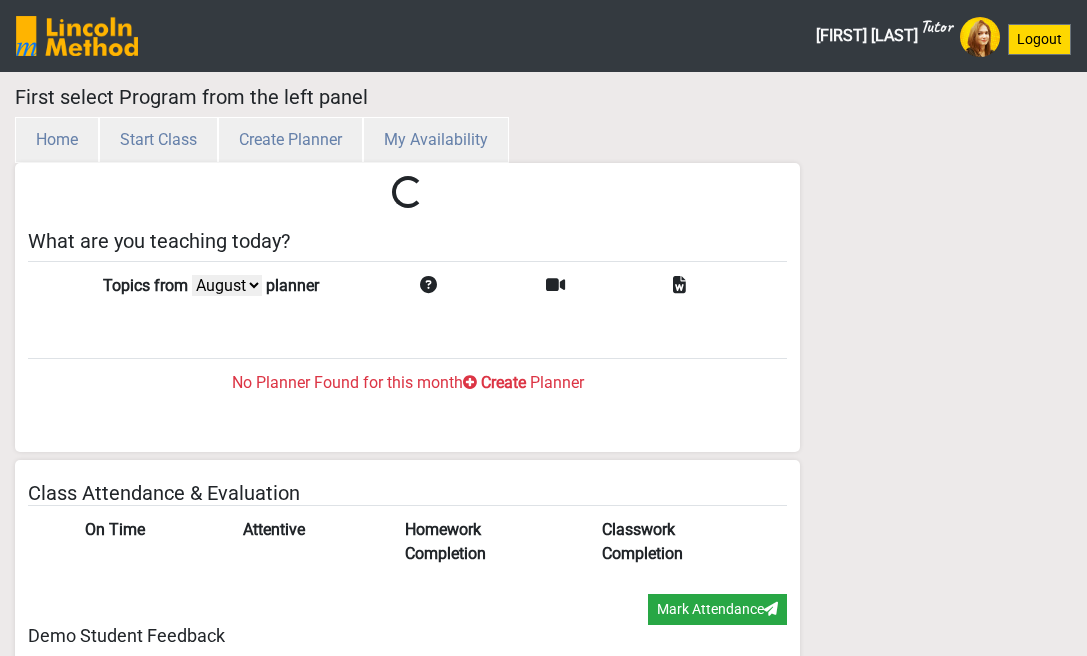select on "month" 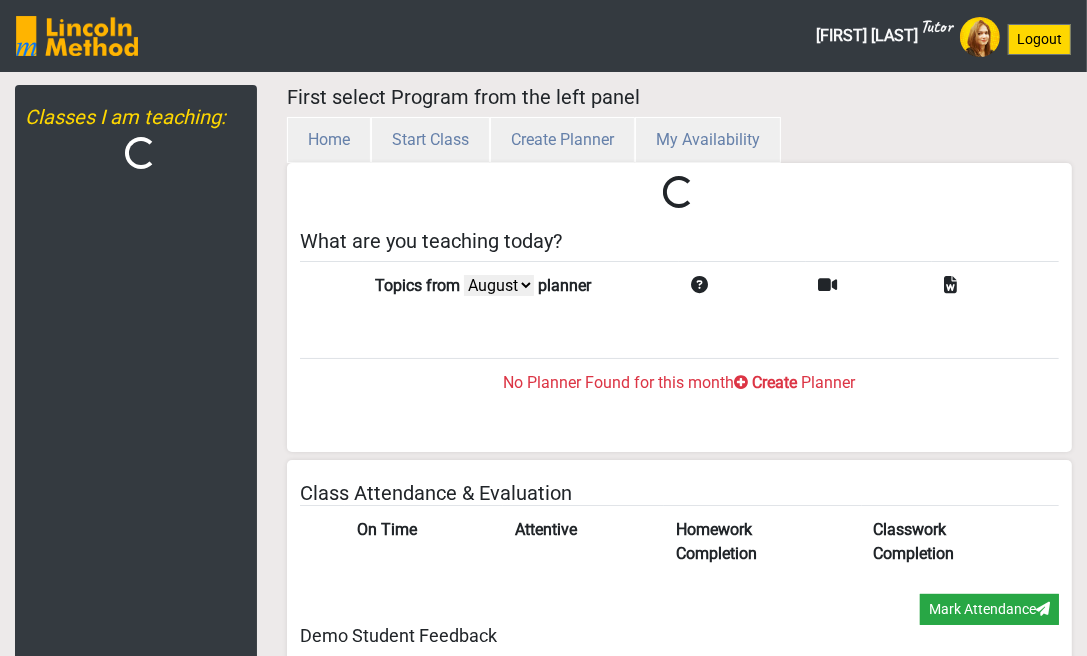 scroll, scrollTop: 127, scrollLeft: 0, axis: vertical 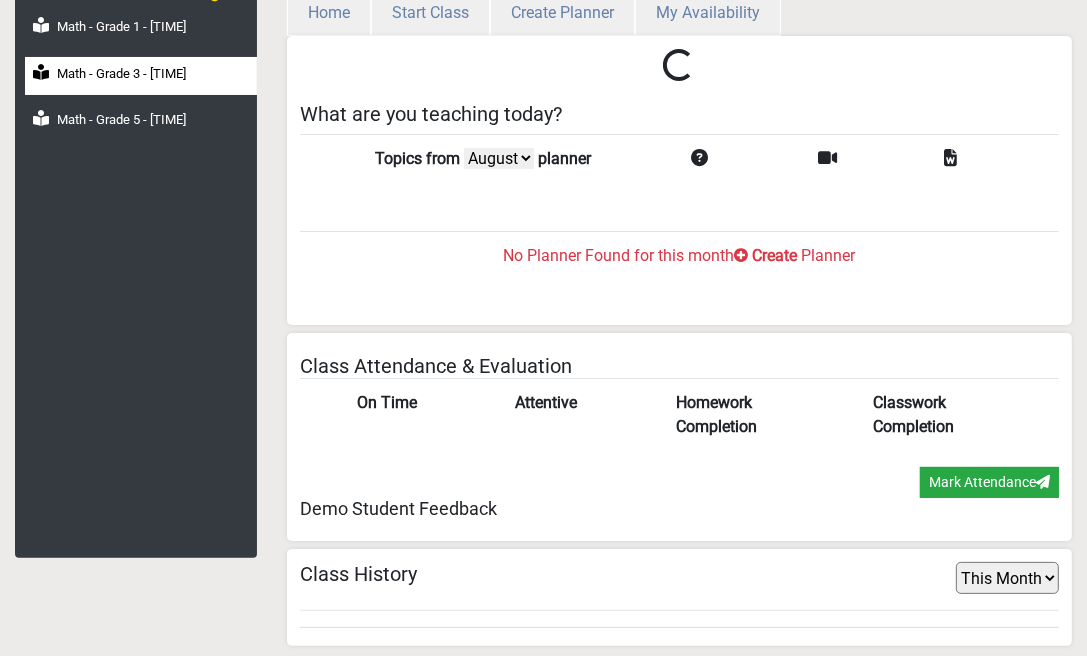 click on "Math - Grade 3 - [TIME]" at bounding box center (121, 74) 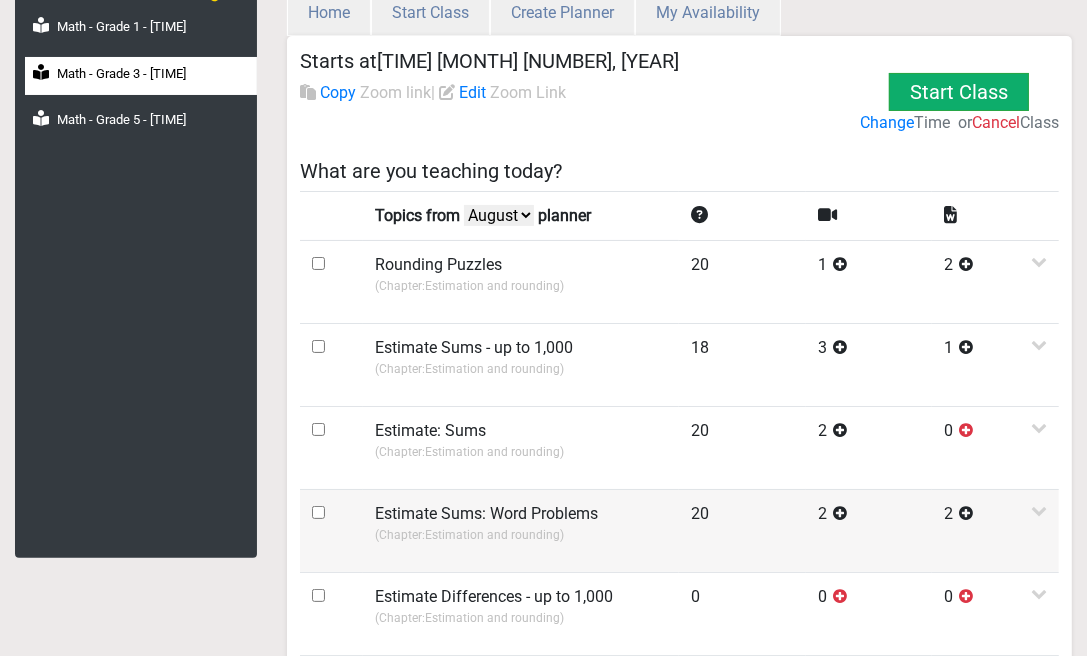 click on "Estimate Sums: Word Problems (Chapter:  Estimation and rounding )" at bounding box center [521, 530] 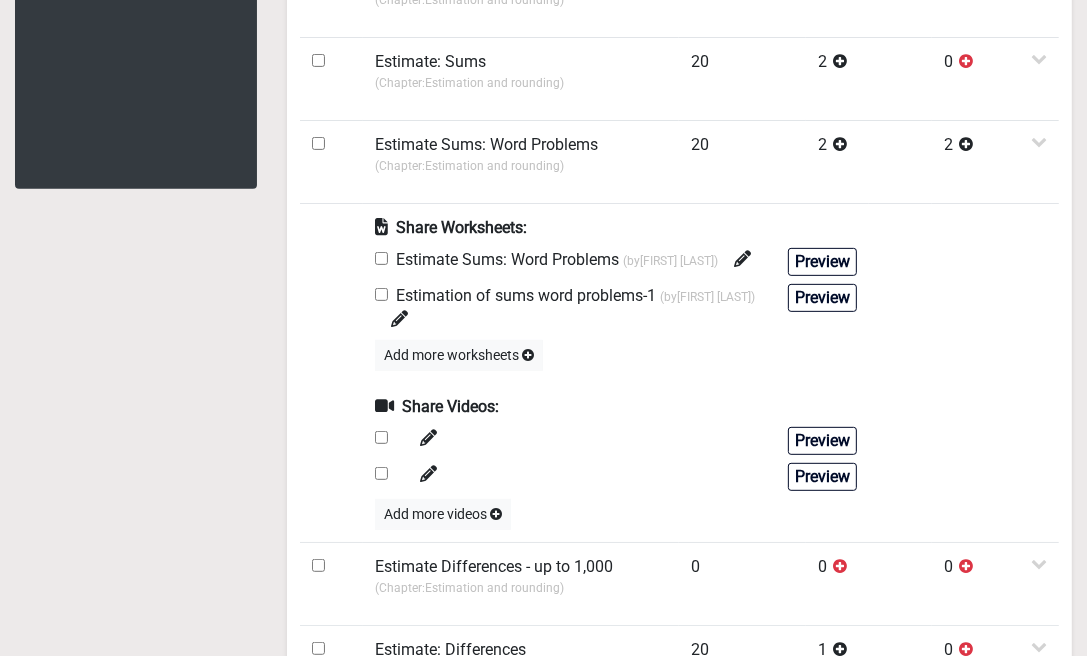 scroll, scrollTop: 527, scrollLeft: 0, axis: vertical 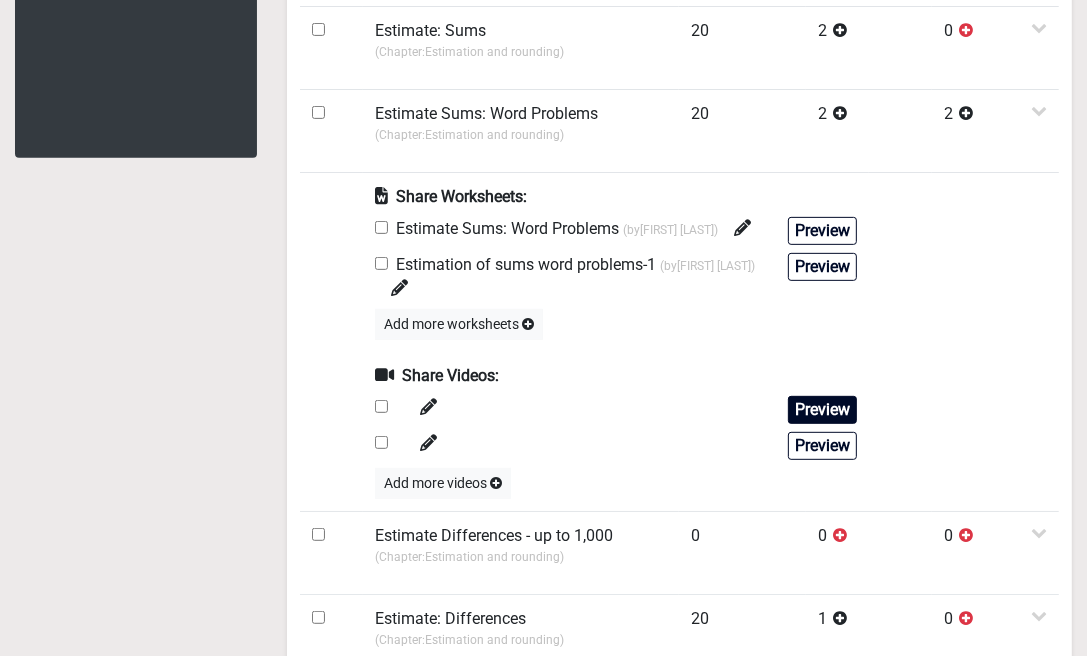 click on "Preview" at bounding box center (822, 410) 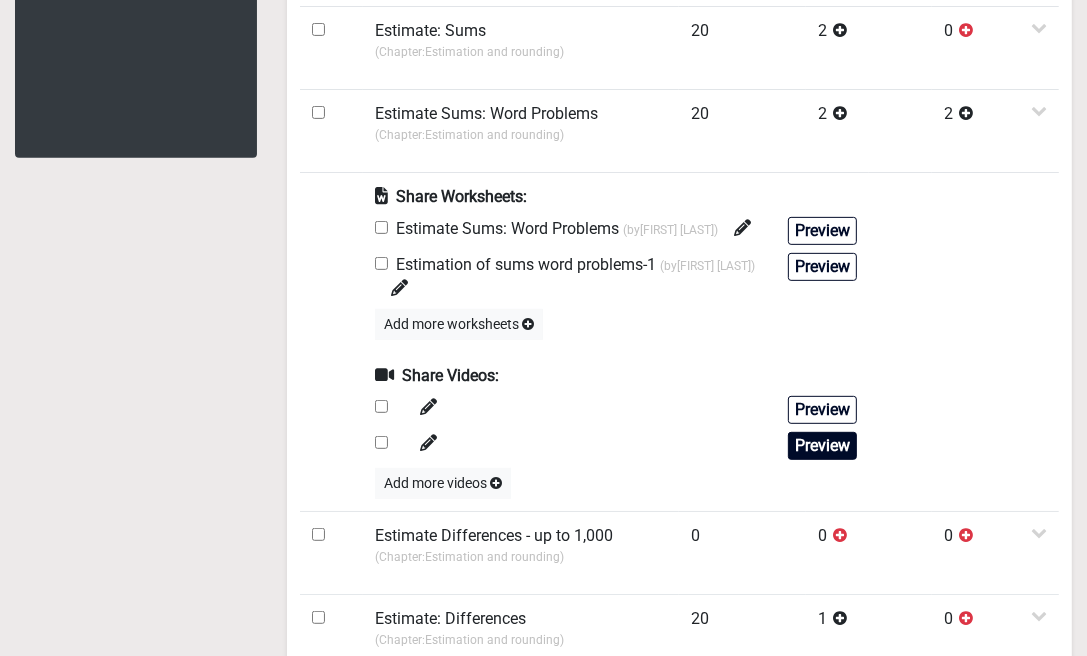 click on "Preview" at bounding box center (822, 446) 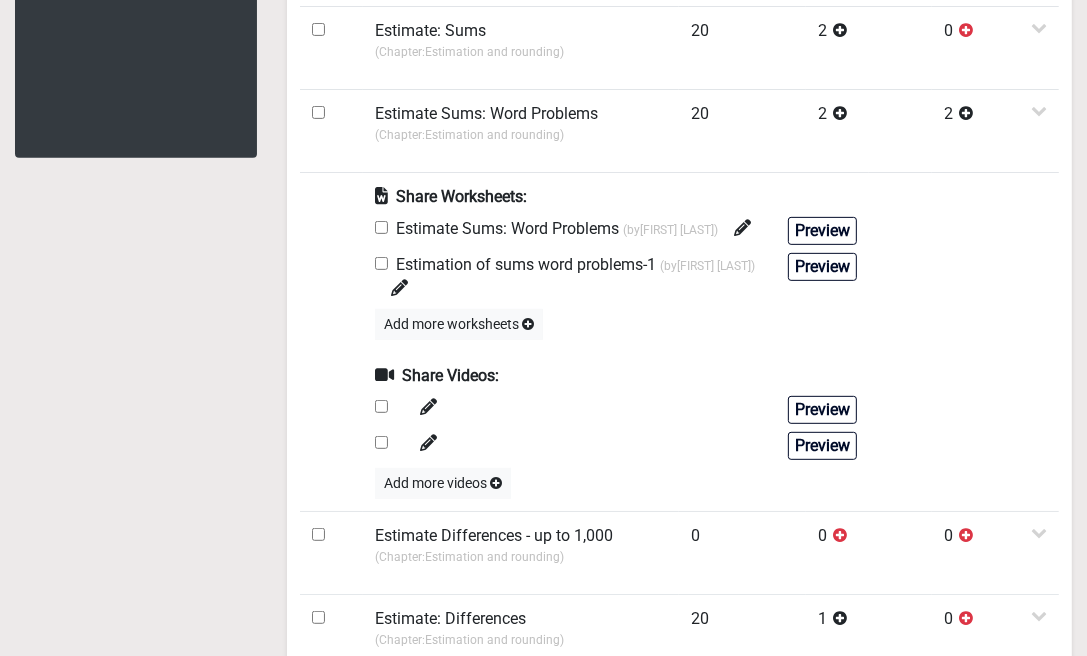 click at bounding box center [381, 263] 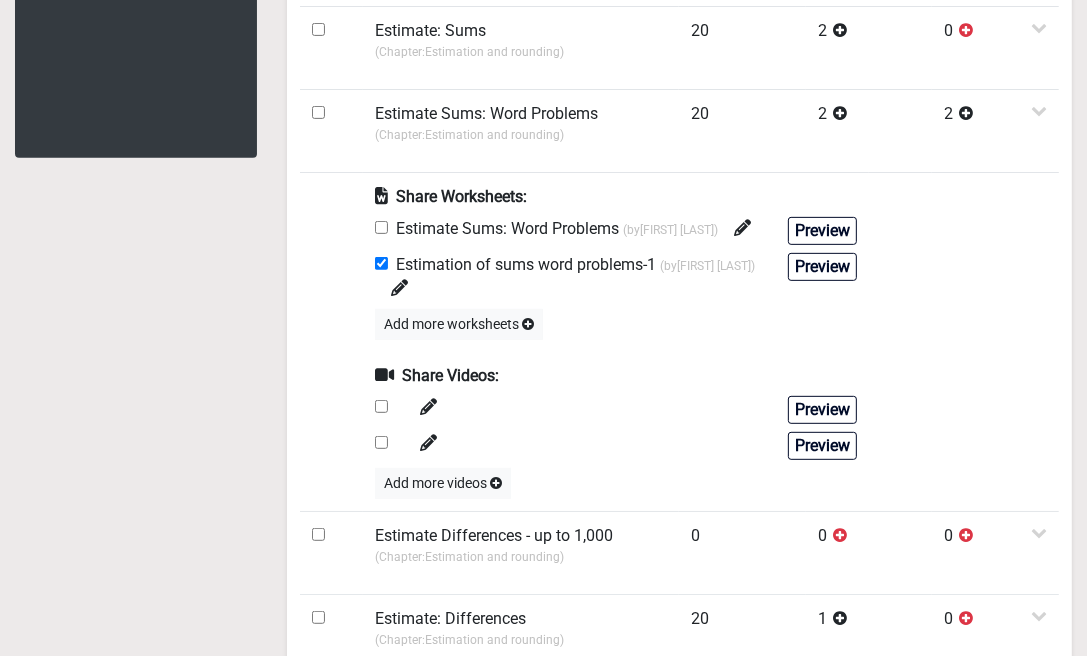 click at bounding box center [381, 263] 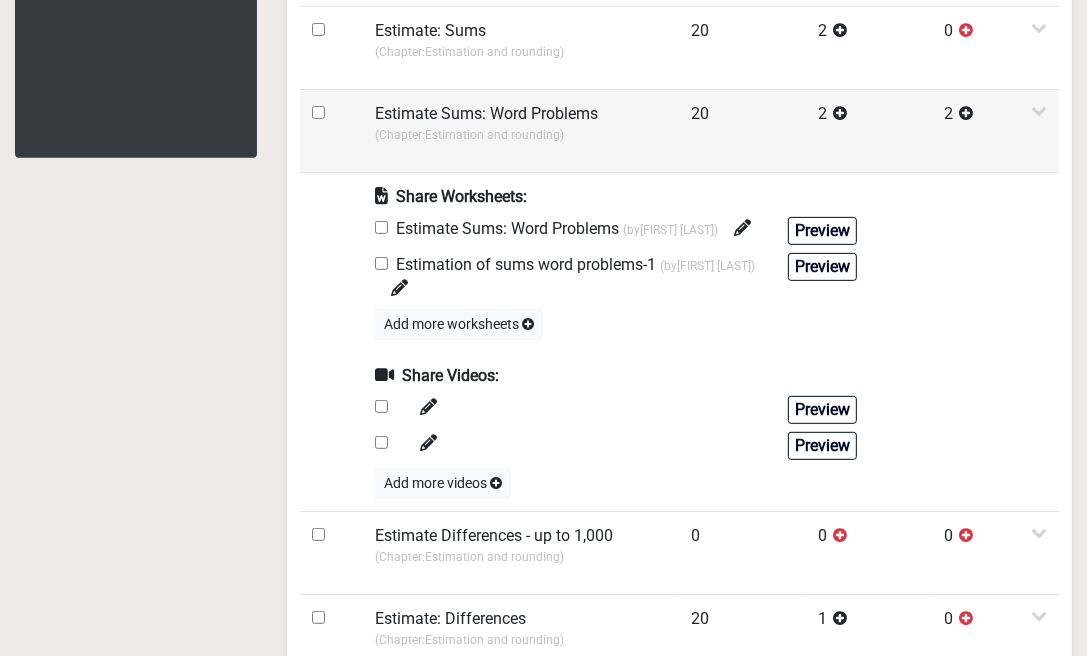 click at bounding box center (318, 112) 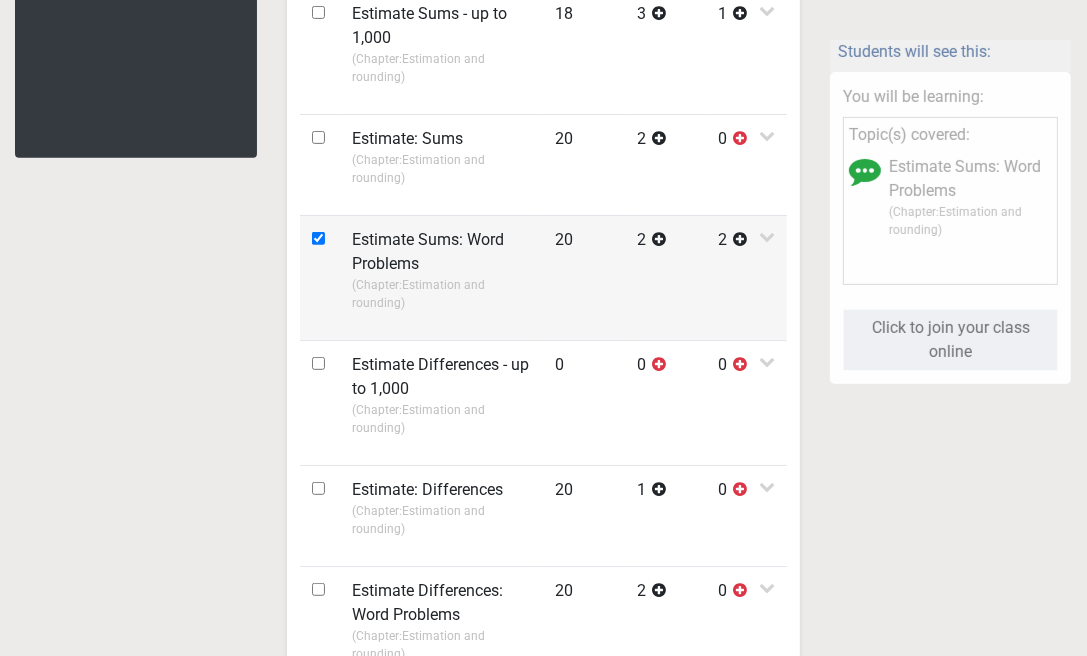 click on "Estimate Sums: Word Problems" at bounding box center (441, 252) 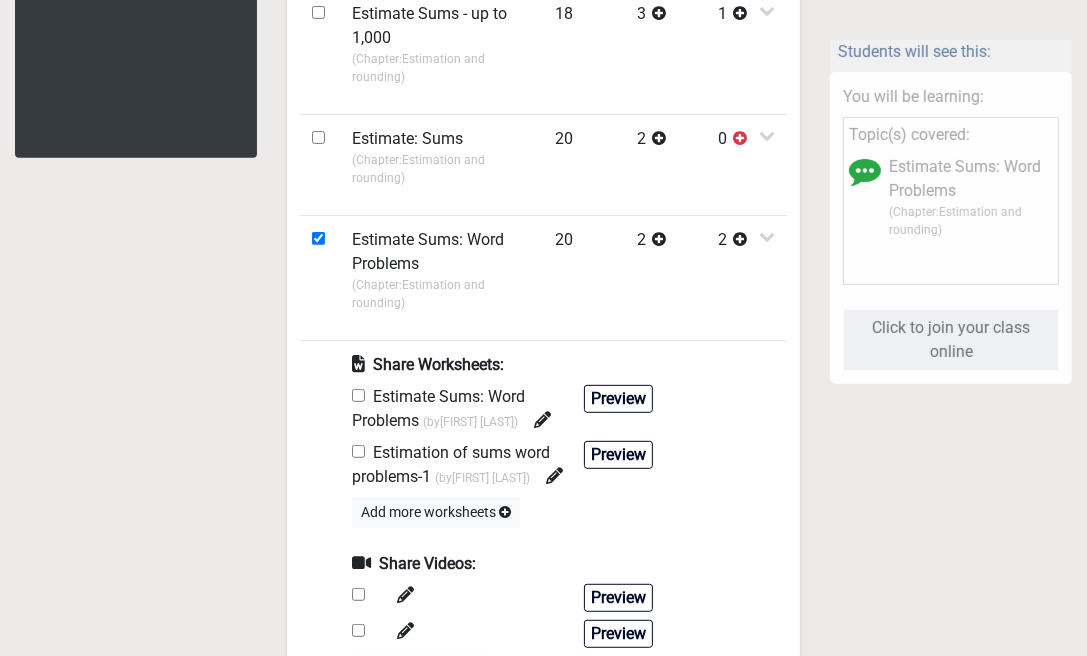 click at bounding box center (358, 451) 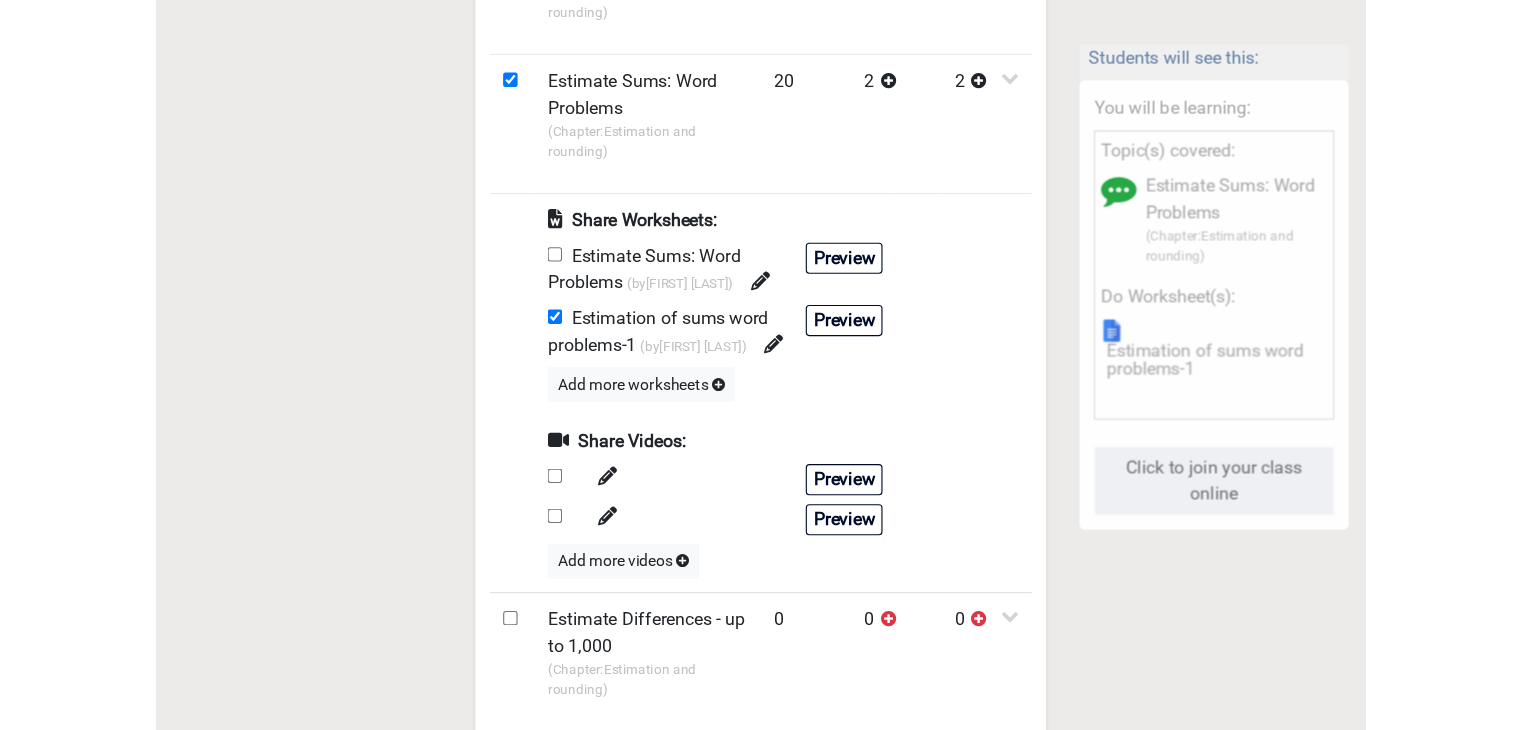 scroll, scrollTop: 727, scrollLeft: 0, axis: vertical 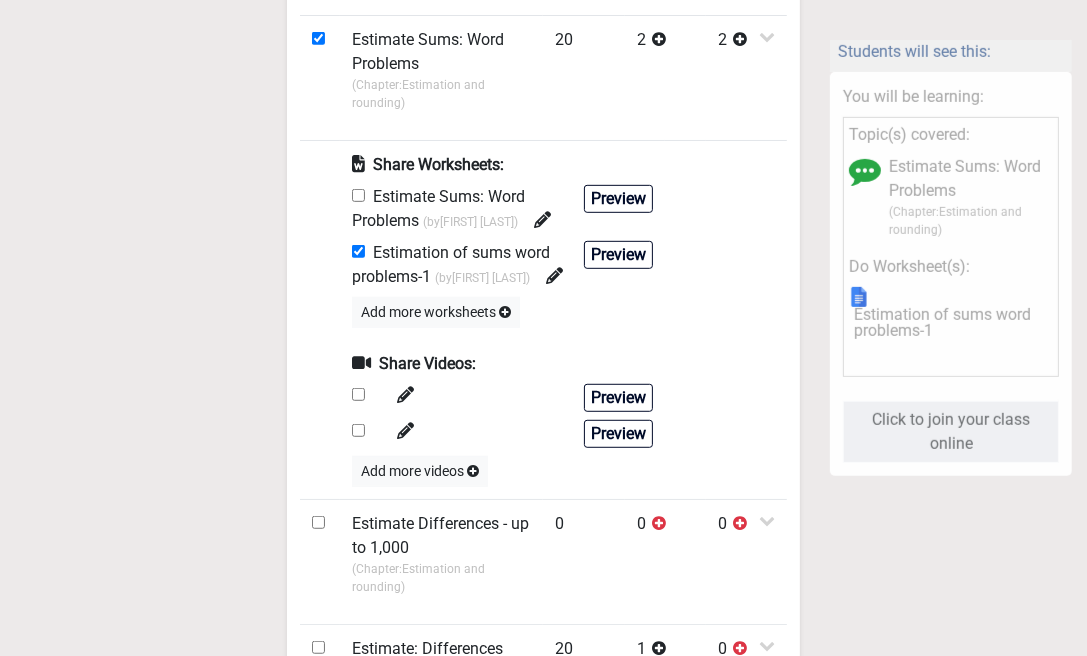 click at bounding box center [358, 394] 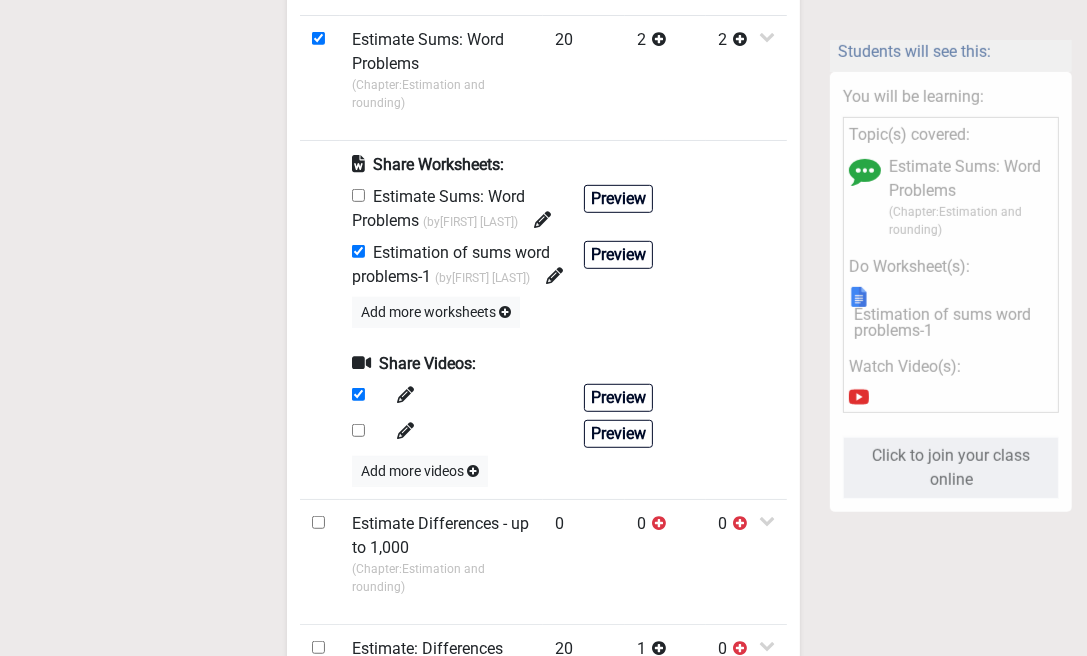 click at bounding box center [358, 430] 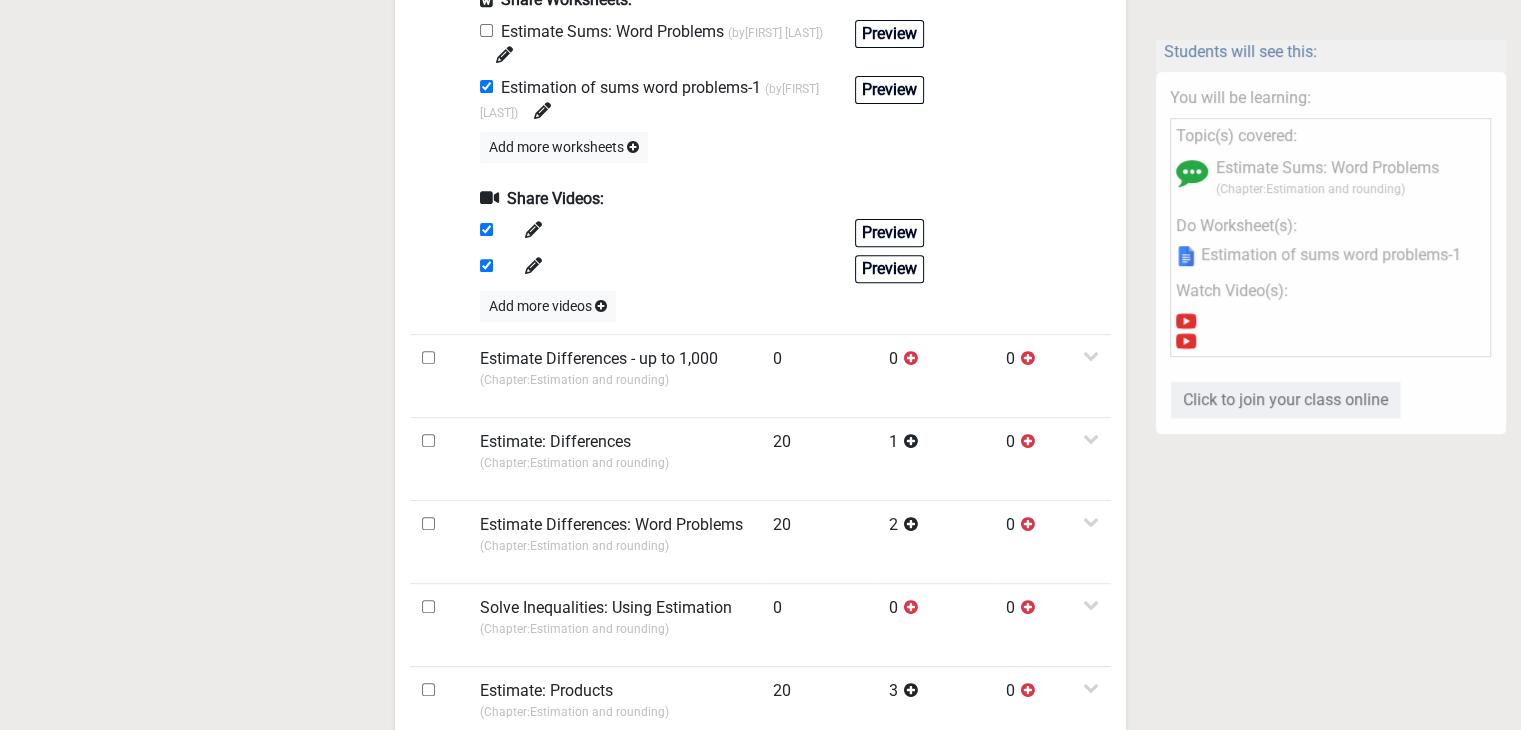 click at bounding box center (1052, 154) 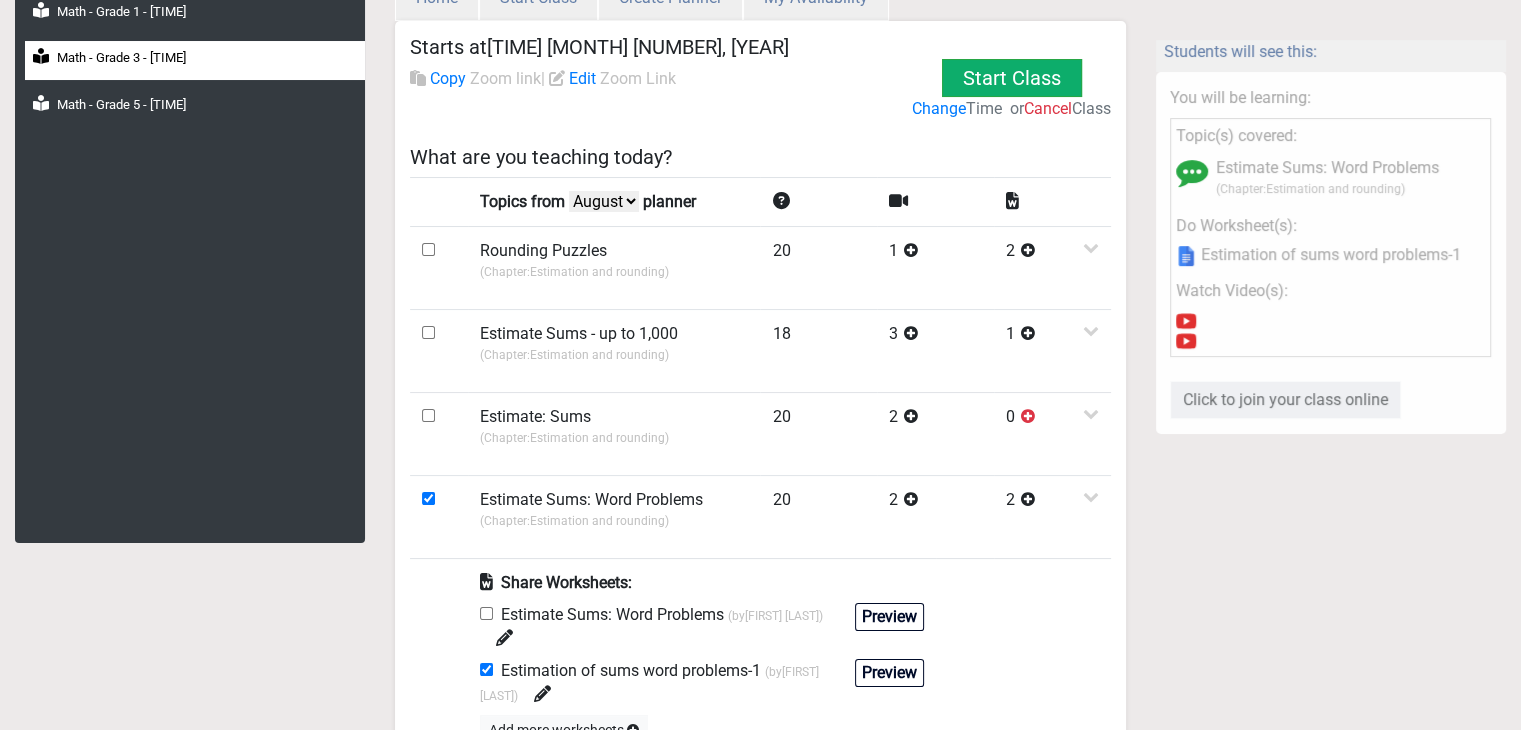 scroll, scrollTop: 0, scrollLeft: 0, axis: both 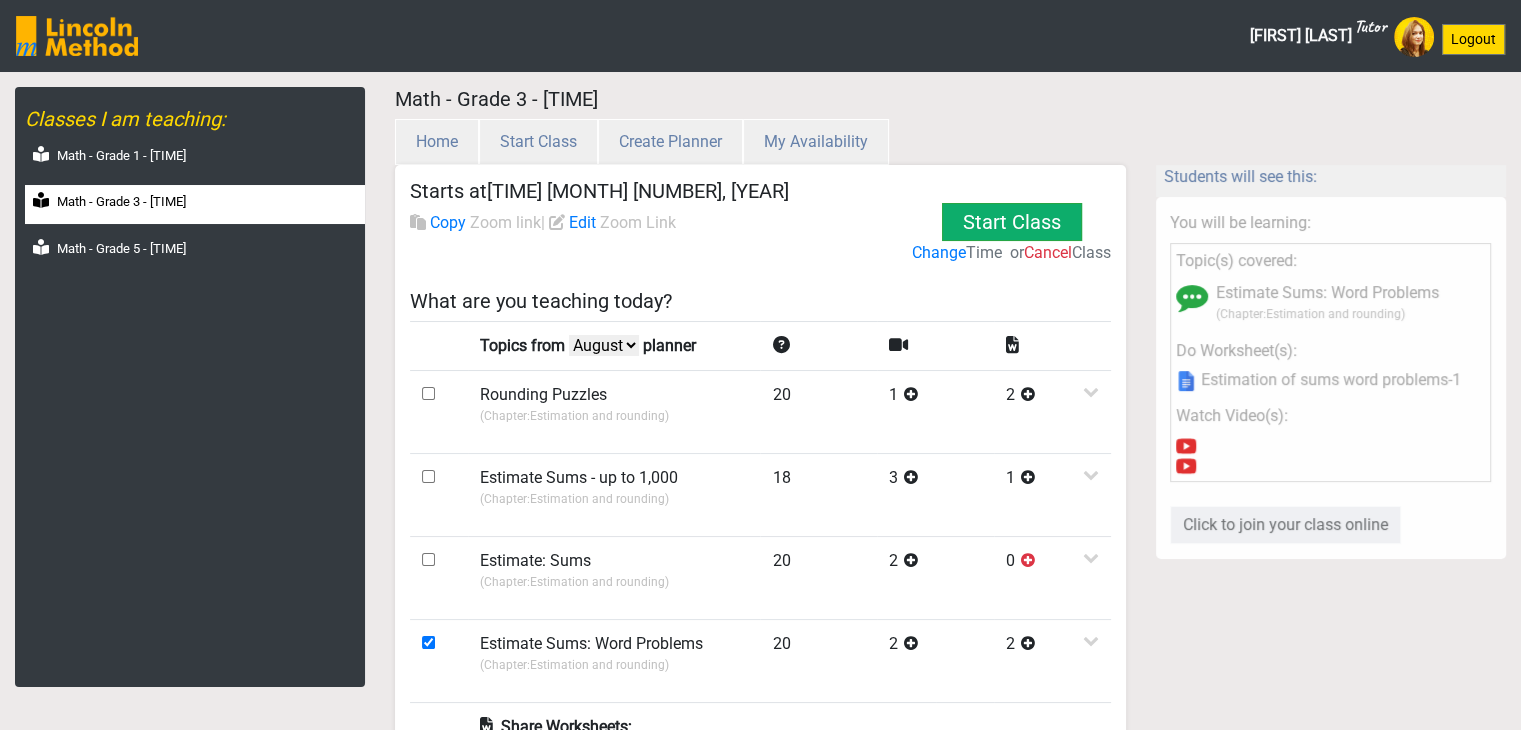 click on "Start Class   Change  Time or  Cancel  Class" at bounding box center (1011, 226) 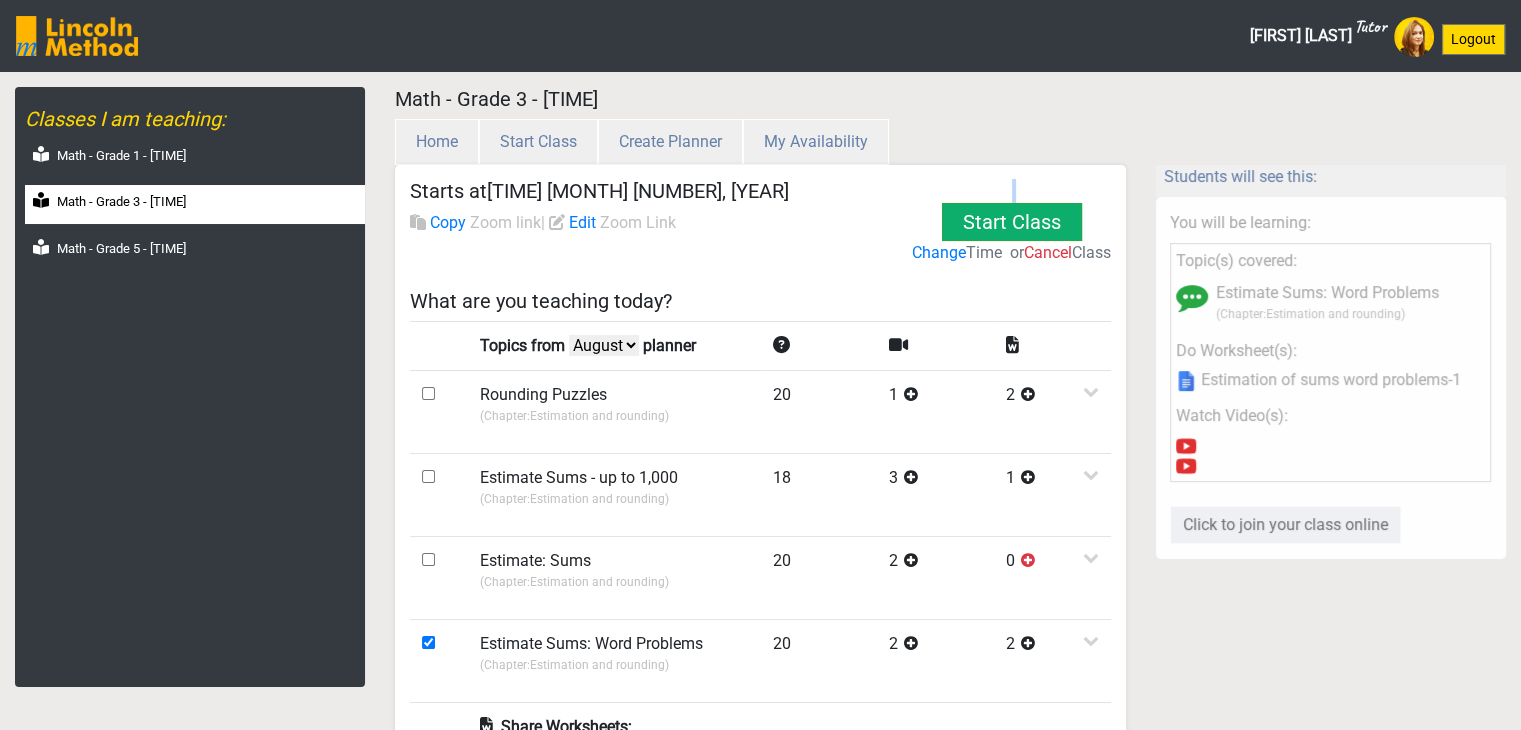 click on "Starts at  6:20PM   Aug 5, 2025     Copy   Zoom link    |       Edit   Zoom Link Start Class   Change  Time or  Cancel  Class What are you teaching today? Topics from   August July June May   planner     Rounding Puzzles (Chapter:  Estimation and rounding ) 20 1     2      Share Worksheets: Rounding Puzzles   (by  Izba Nadeem ) Preview Rounding Puzzles -1   (by  Izba Nadeem ) Preview Add more worksheets   Share Videos: How to Round for Kids    (by  Izba Nadeem ) Preview Add more videos       Estimate Sums - up to 1,000 (Chapter:  Estimation and rounding ) 18 3     1      Share Worksheets: Estimate upto 1000   (by  Izba Nadeem ) Preview Add more worksheets   Share Videos: Estimating sums upto 100's    Preview Introduction to estimation    Preview    Preview Add more videos       Estimate: Sums (Chapter:  Estimation and rounding ) 20 2     0      Share Worksheets: Add more worksheets   Share Videos: estimation of sums    Preview Introduction to estimation    Preview Add more videos       (Chapter:" at bounding box center [760, 1221] 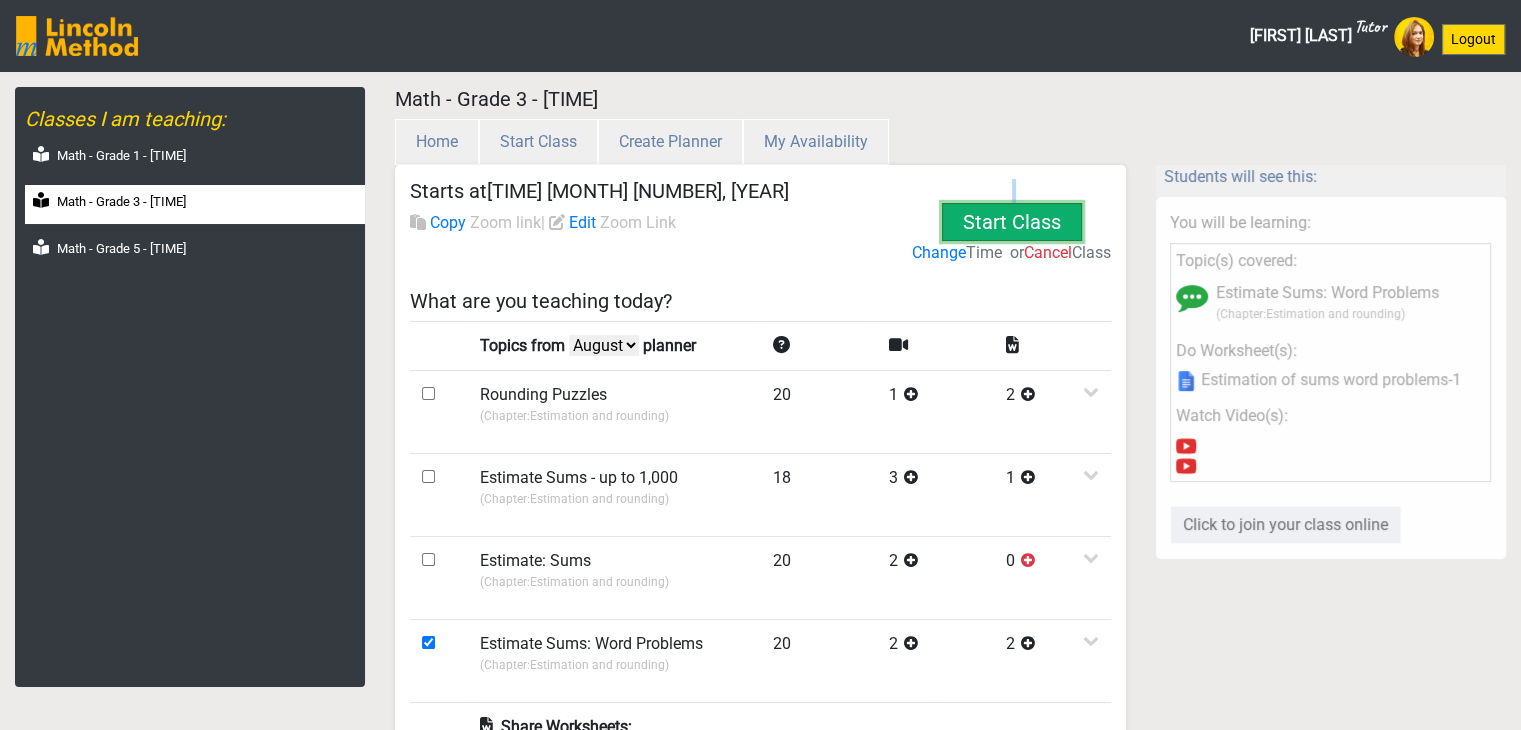 click on "Start Class" at bounding box center (1015, 223) 